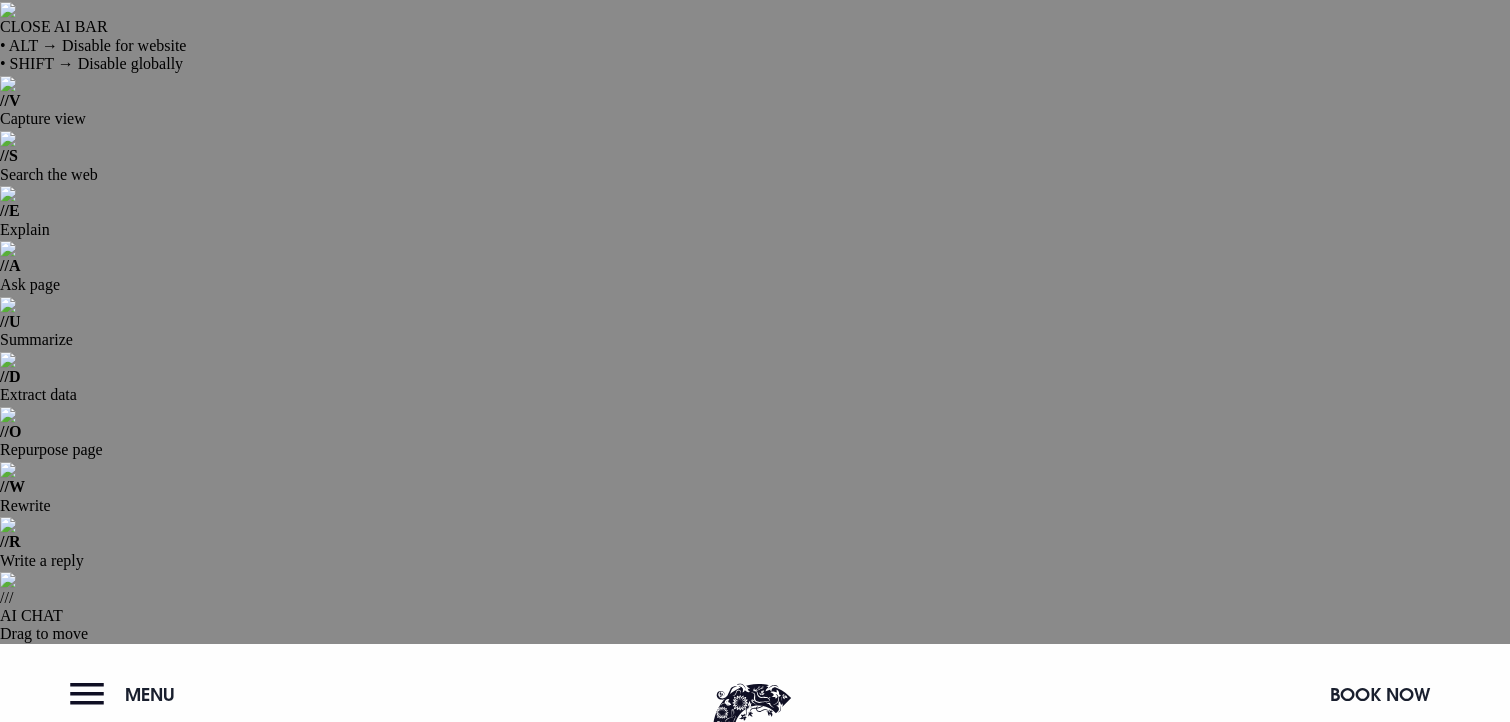 scroll, scrollTop: 0, scrollLeft: 0, axis: both 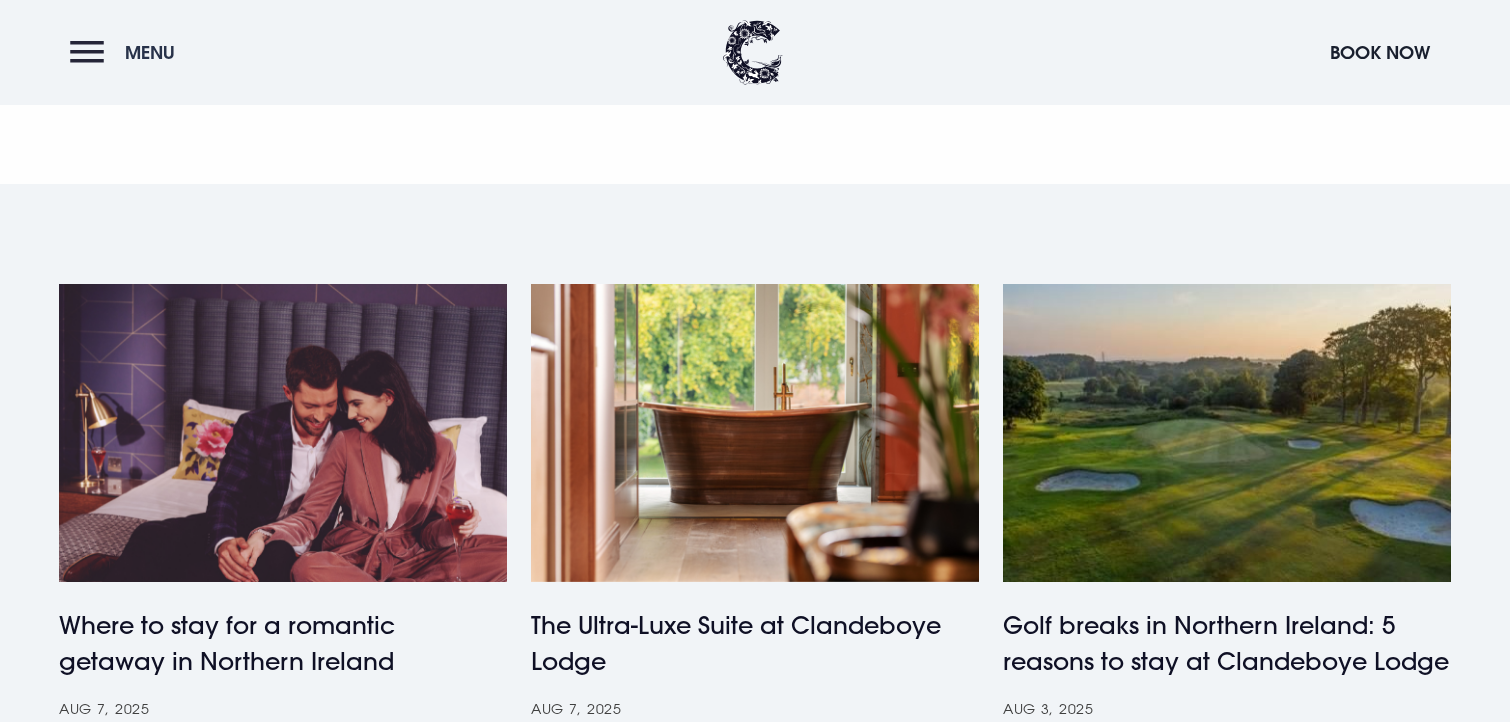 click on "Menu" at bounding box center (150, 52) 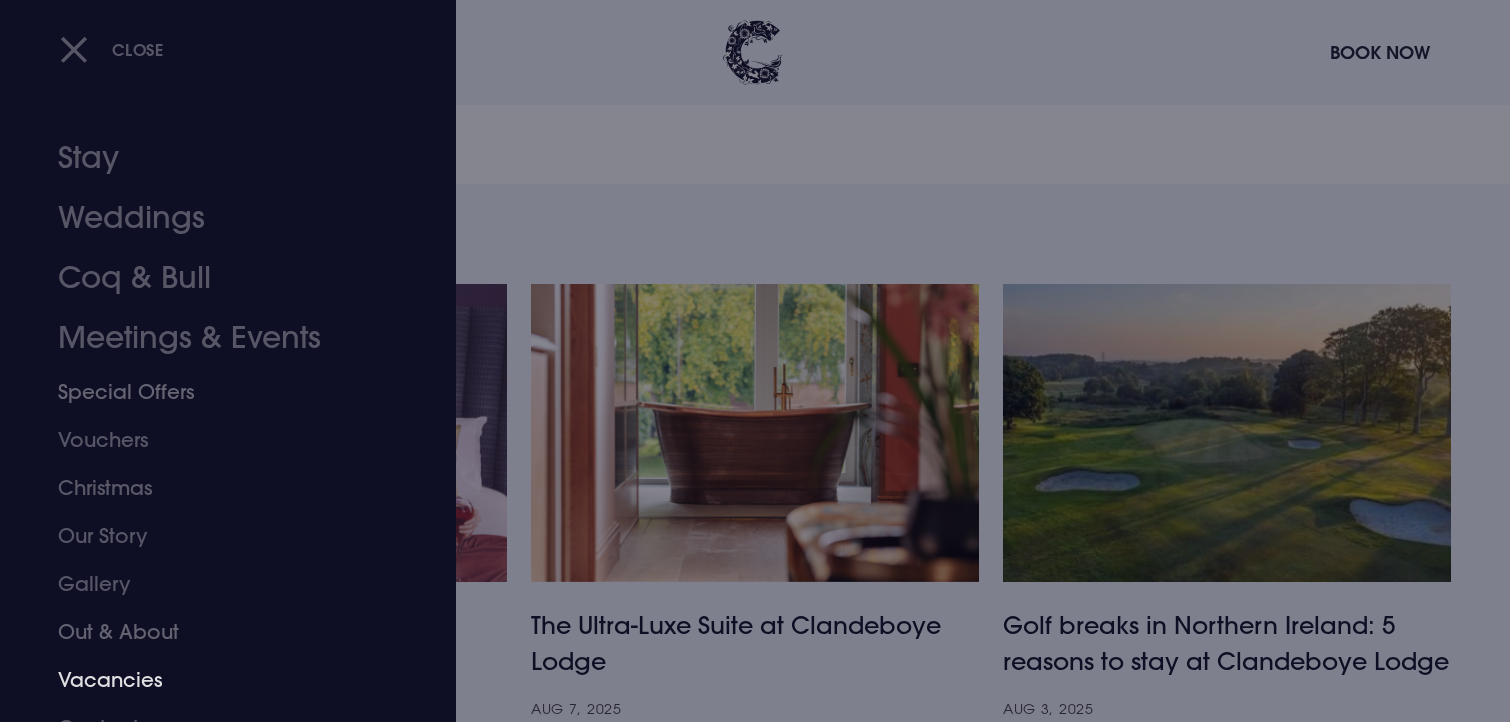 click on "Out & About" at bounding box center [216, 632] 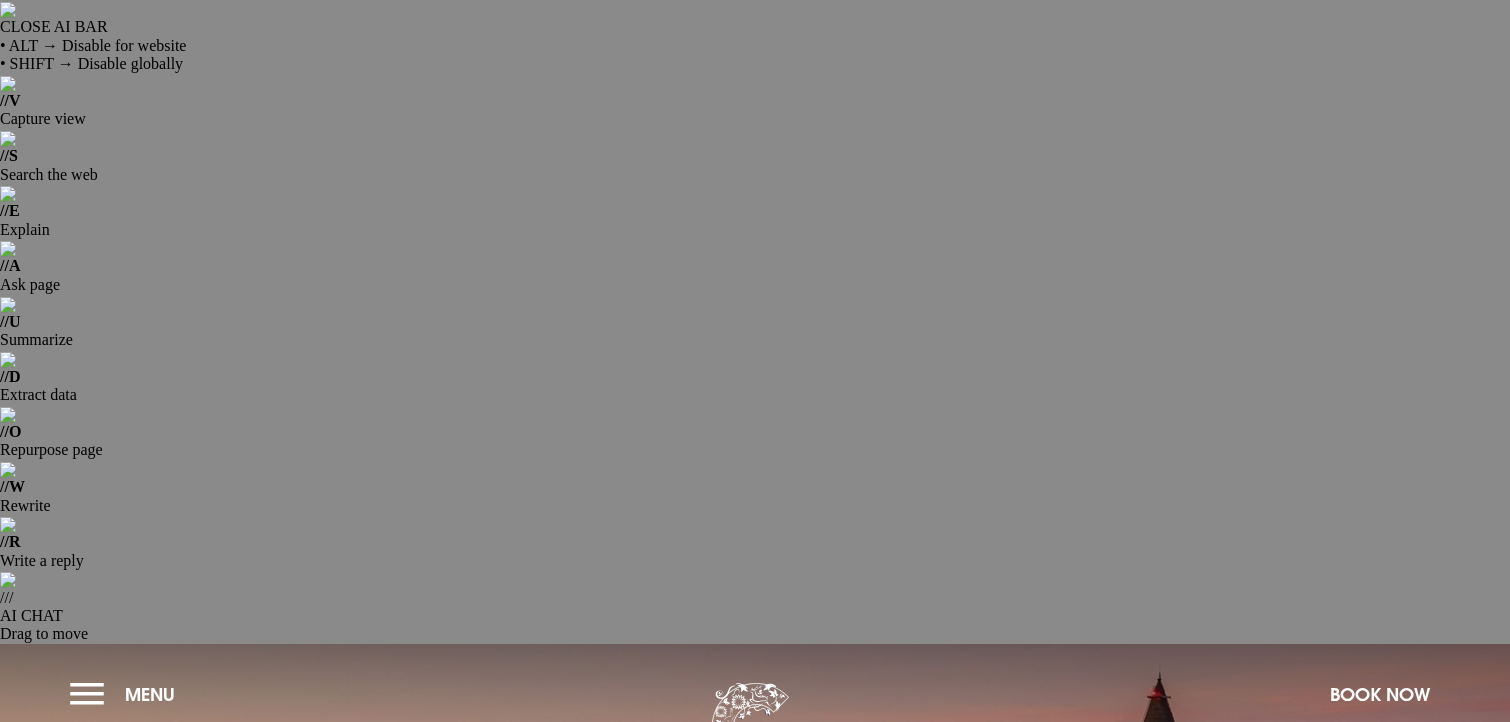 scroll, scrollTop: 0, scrollLeft: 0, axis: both 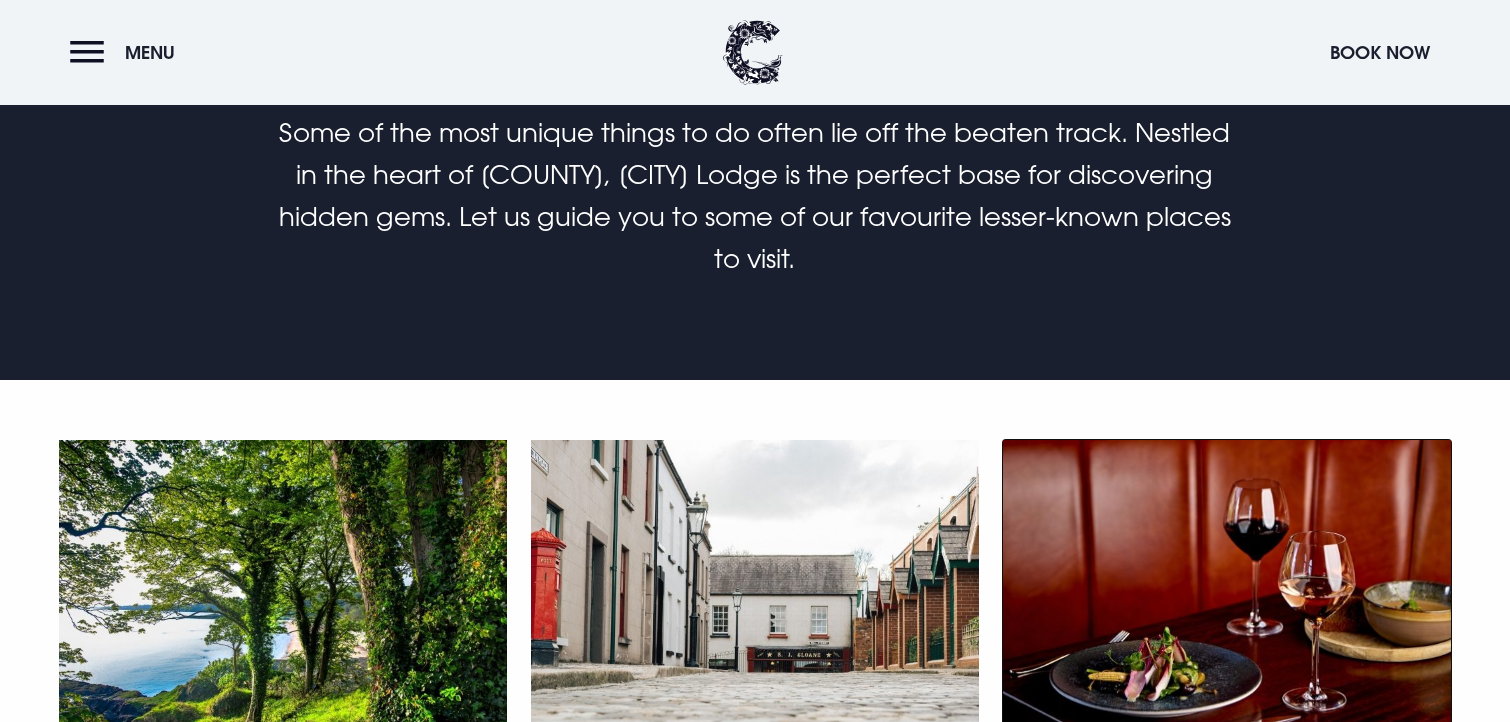 click on "Food & Drinks" at bounding box center (1226, 795) 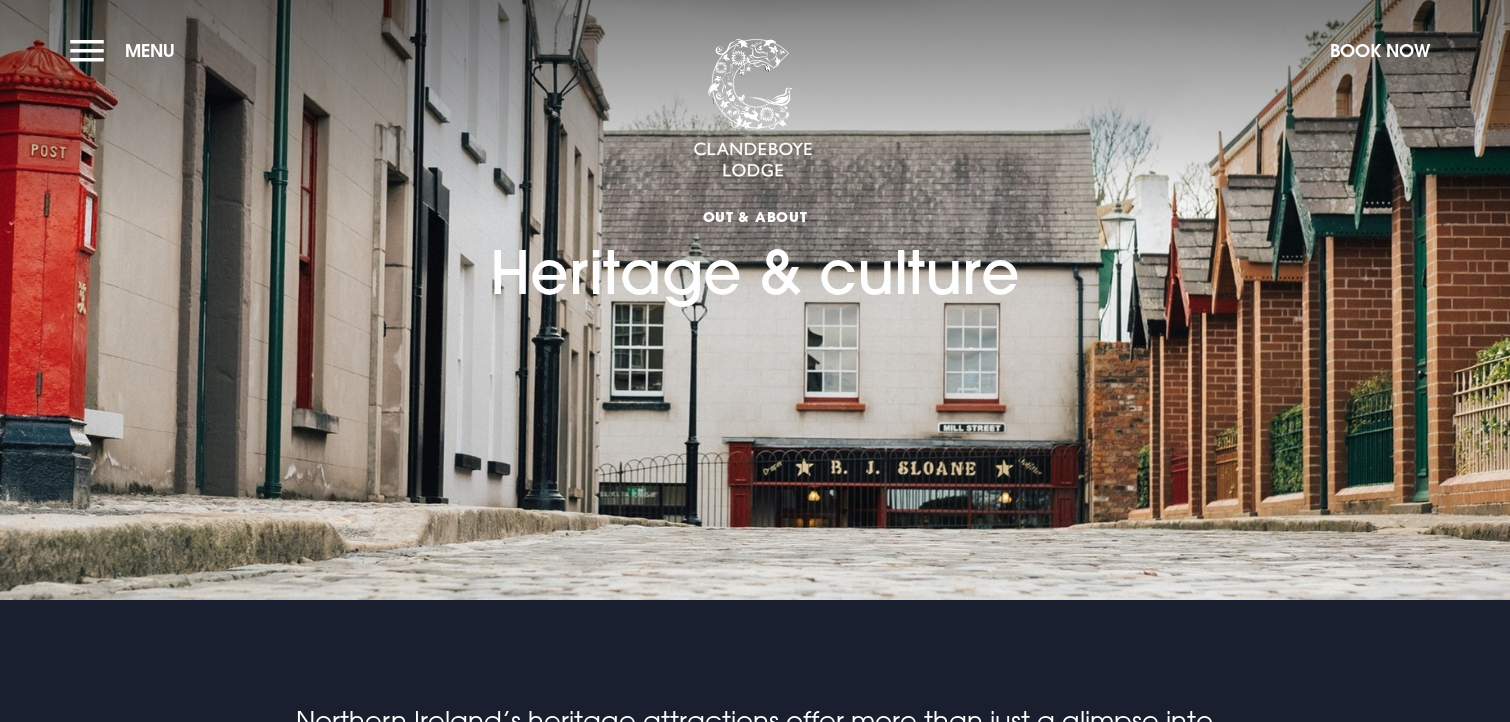 scroll, scrollTop: 0, scrollLeft: 0, axis: both 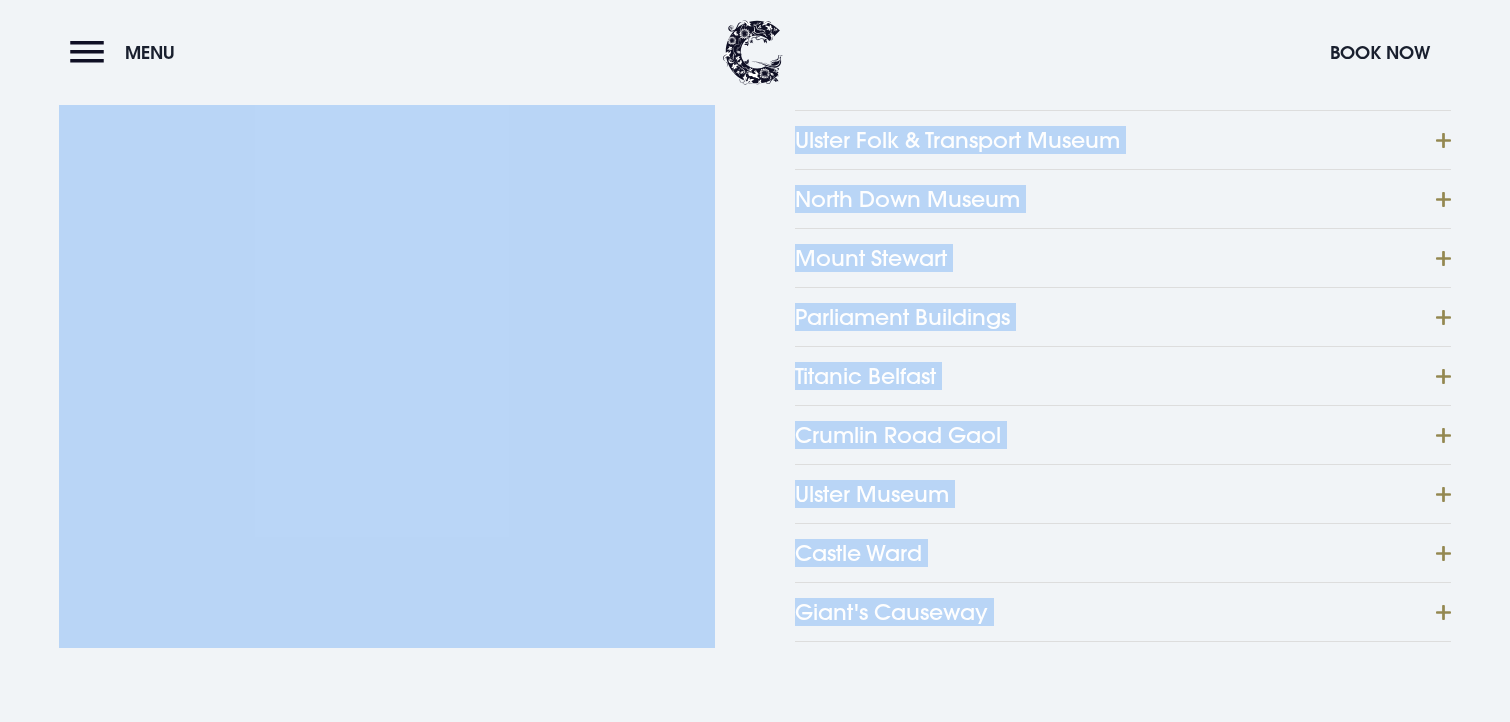 drag, startPoint x: 322, startPoint y: 229, endPoint x: 971, endPoint y: 365, distance: 663.0965 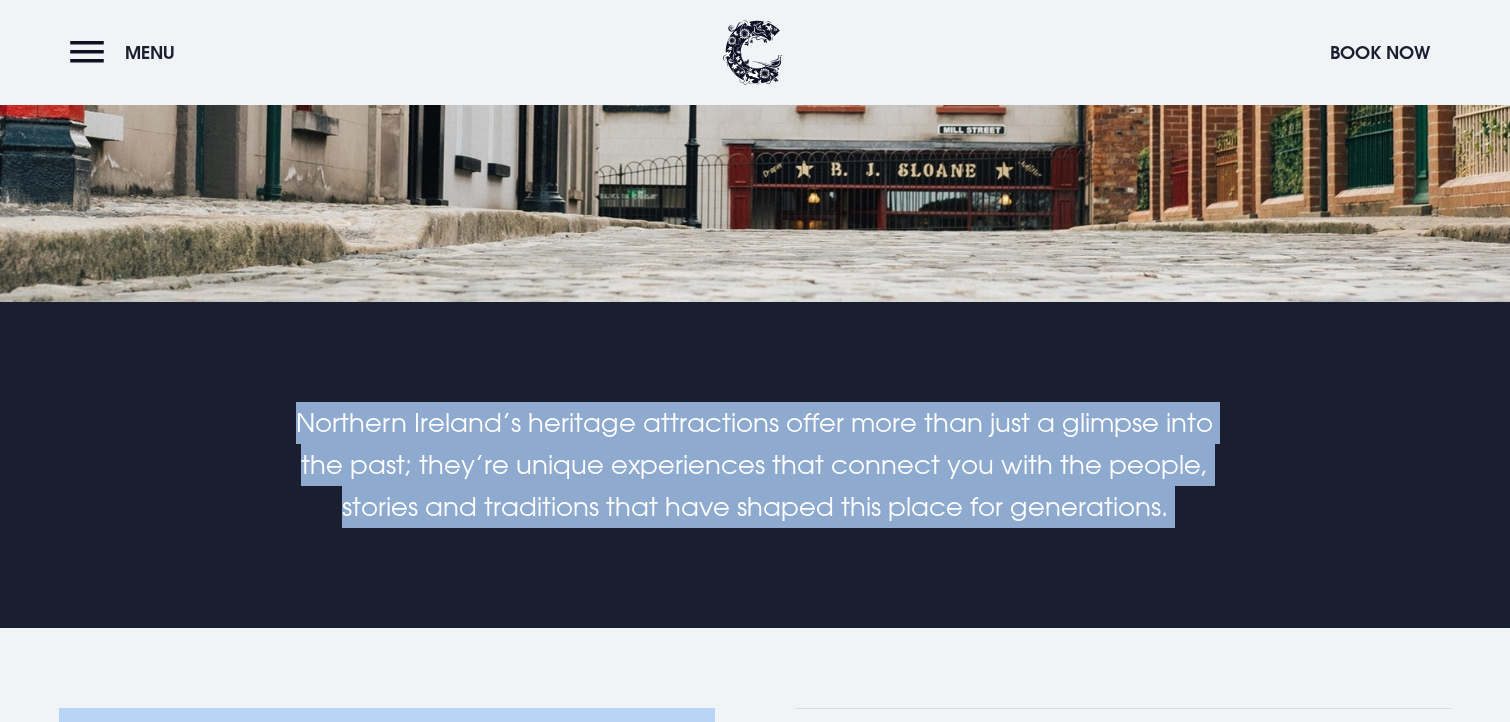 scroll, scrollTop: 155, scrollLeft: 0, axis: vertical 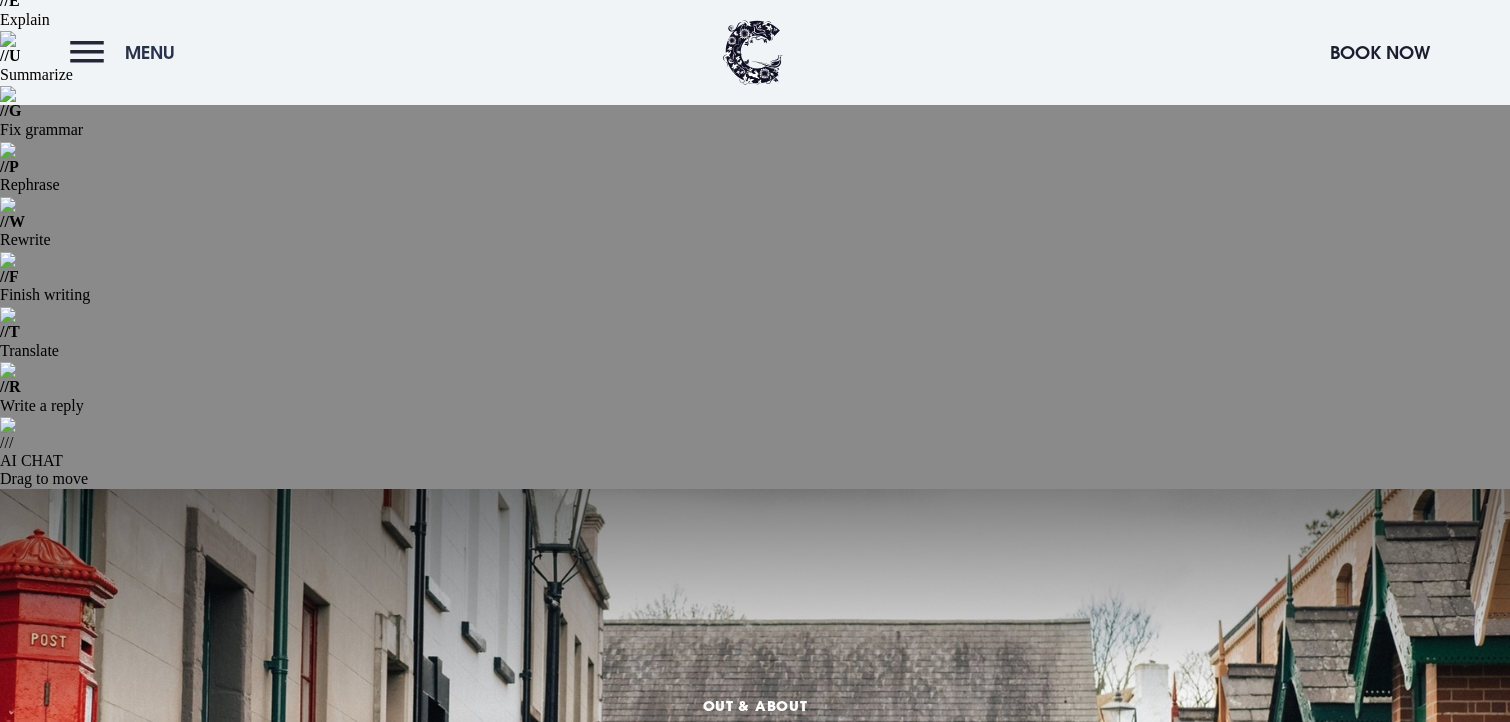 click on "Menu" at bounding box center [127, 52] 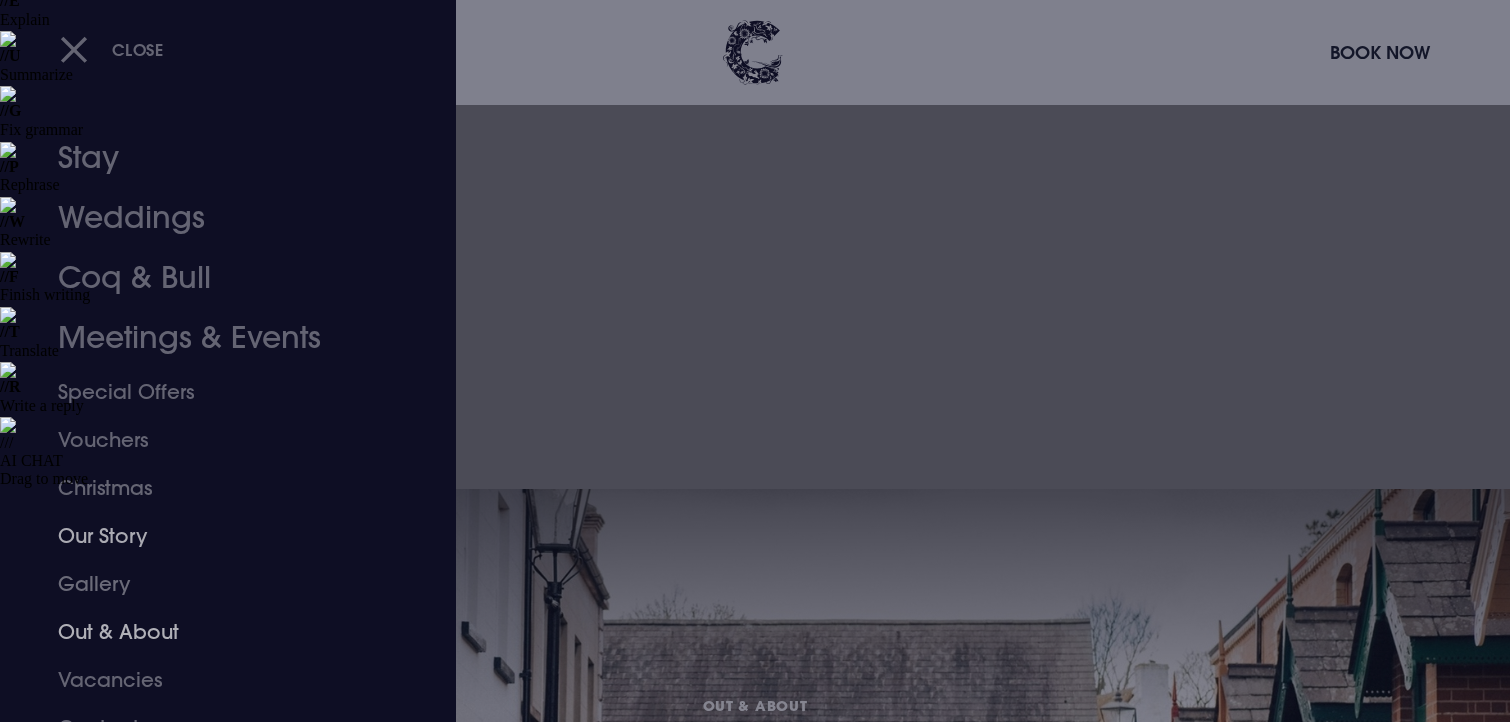 click on "Out & About" at bounding box center (216, 632) 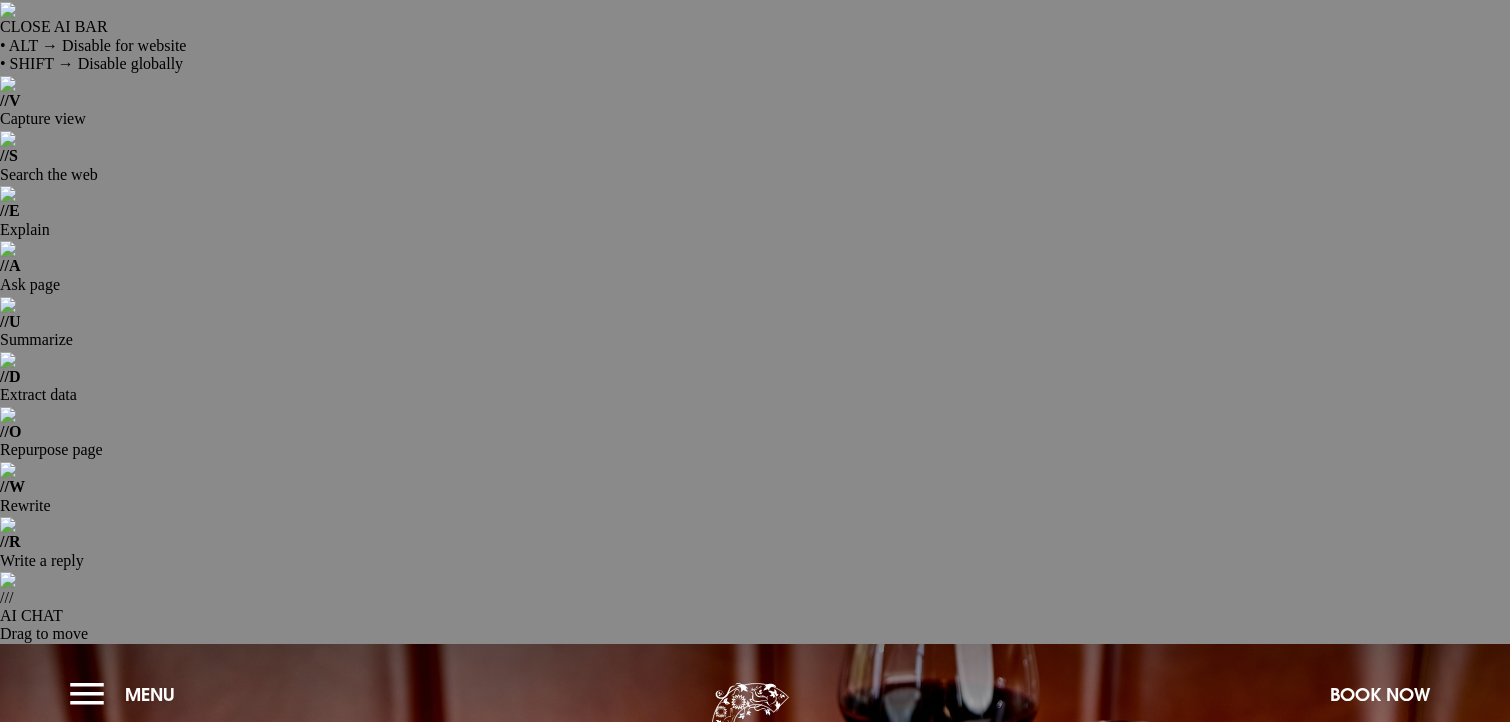 scroll, scrollTop: 0, scrollLeft: 0, axis: both 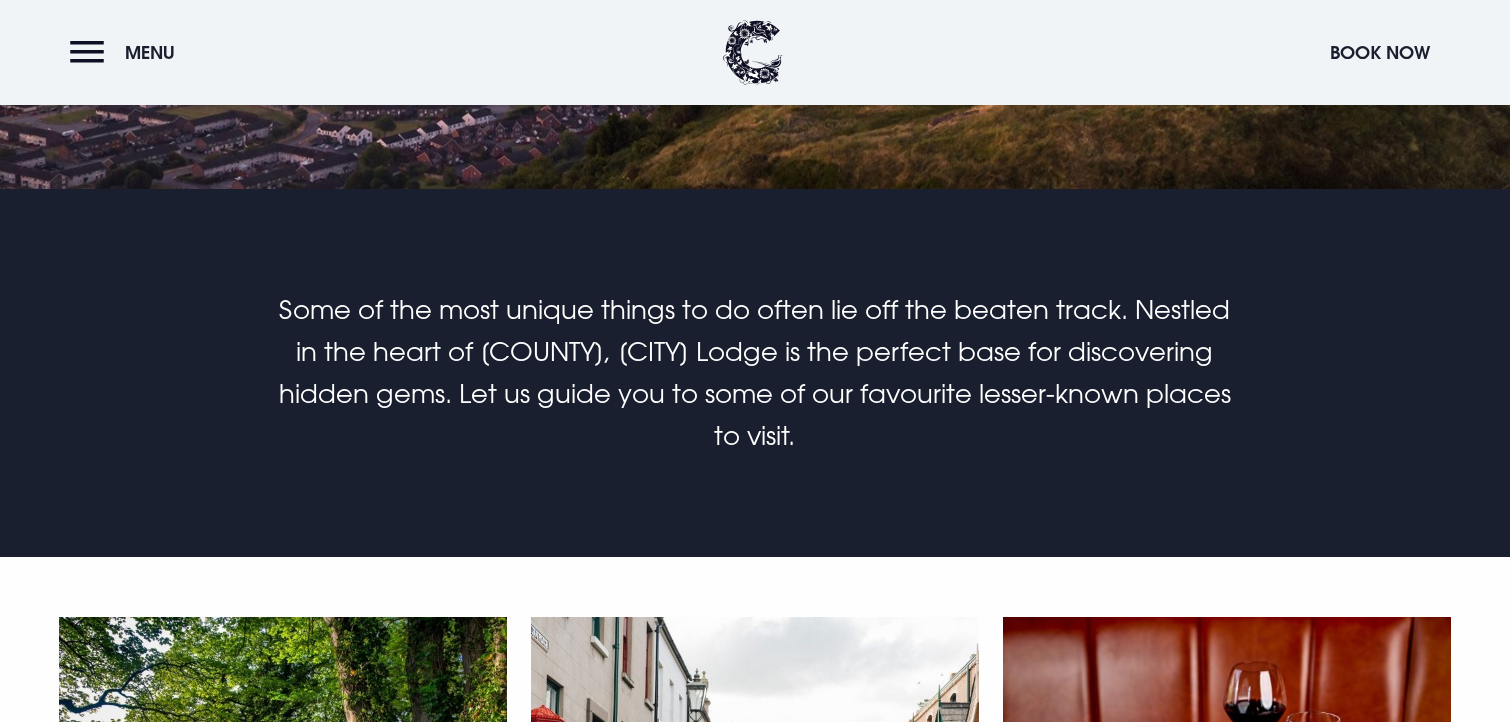 click on "Adventure & Sports" at bounding box center [283, 1370] 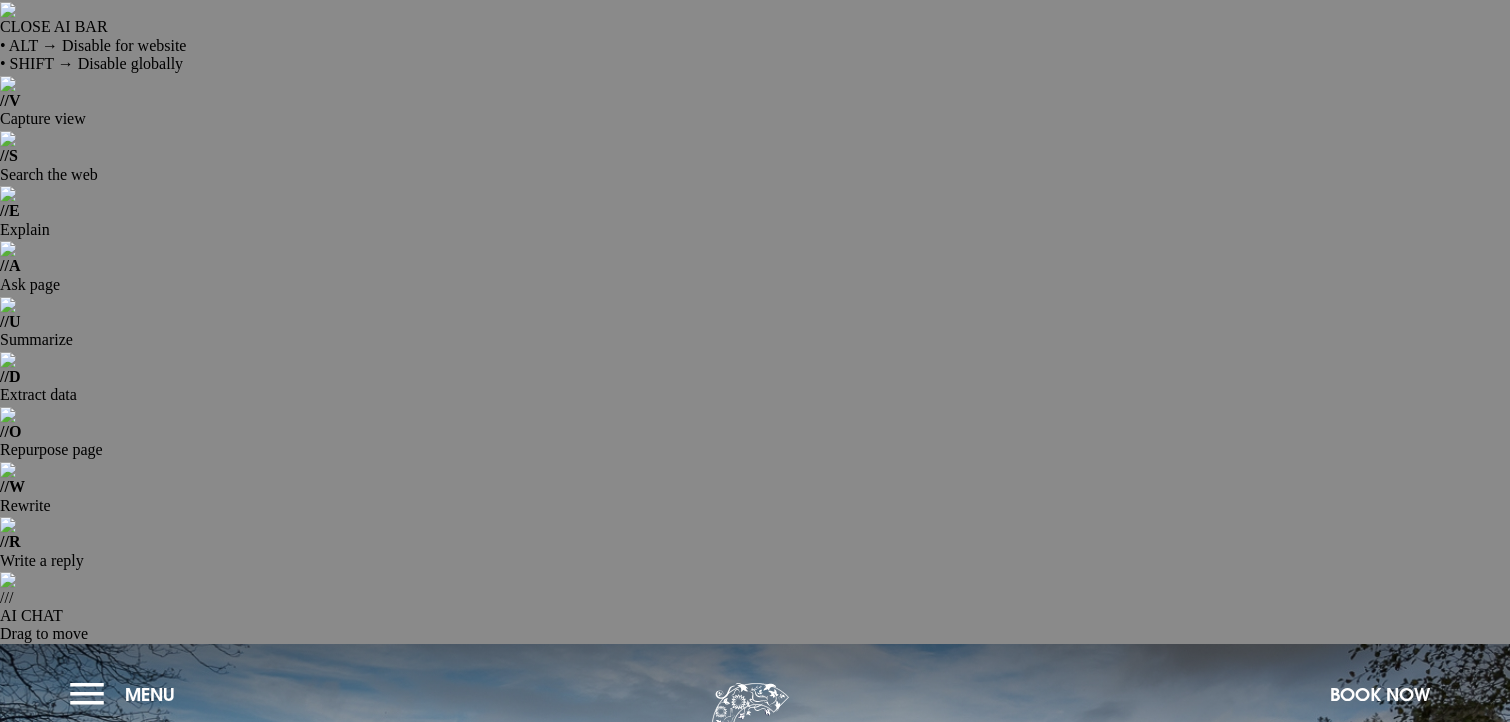 scroll, scrollTop: 0, scrollLeft: 0, axis: both 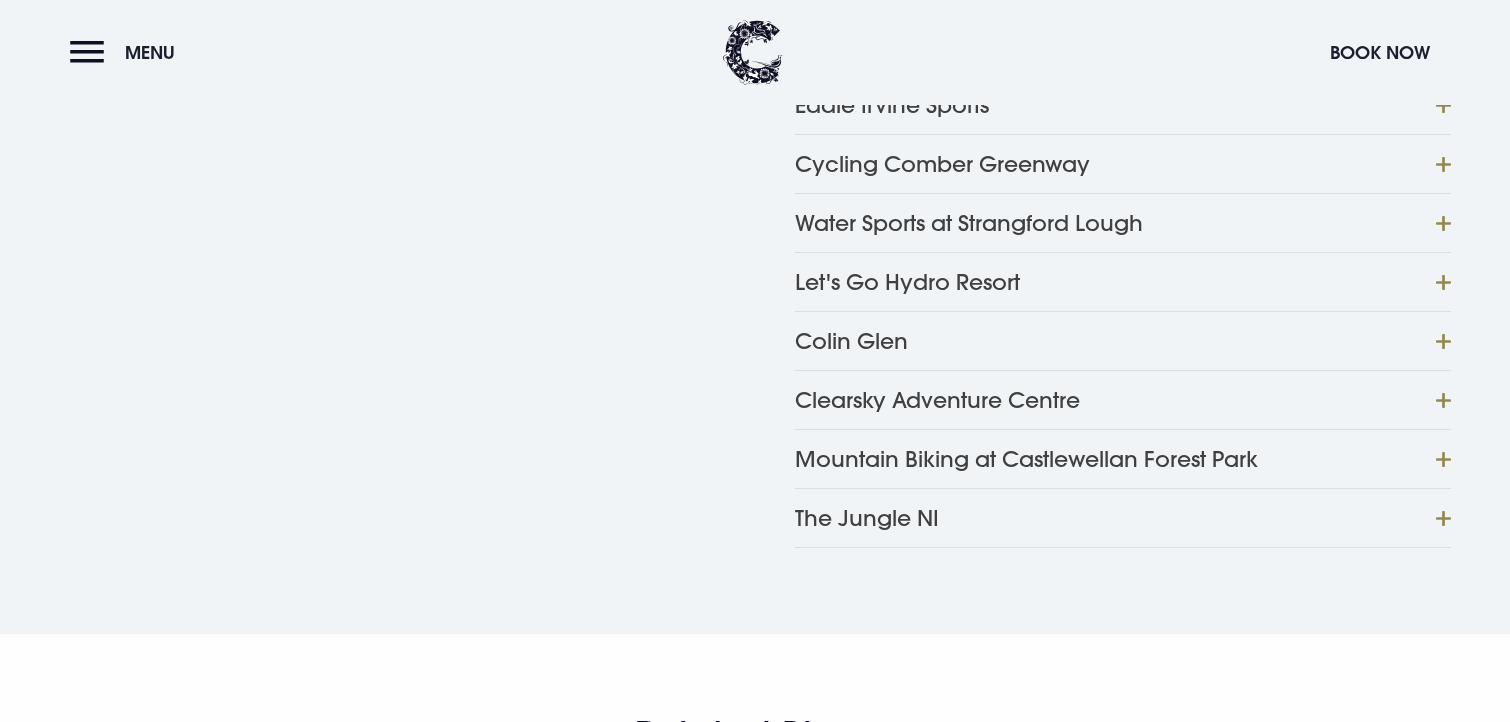 click at bounding box center [1441, 939] 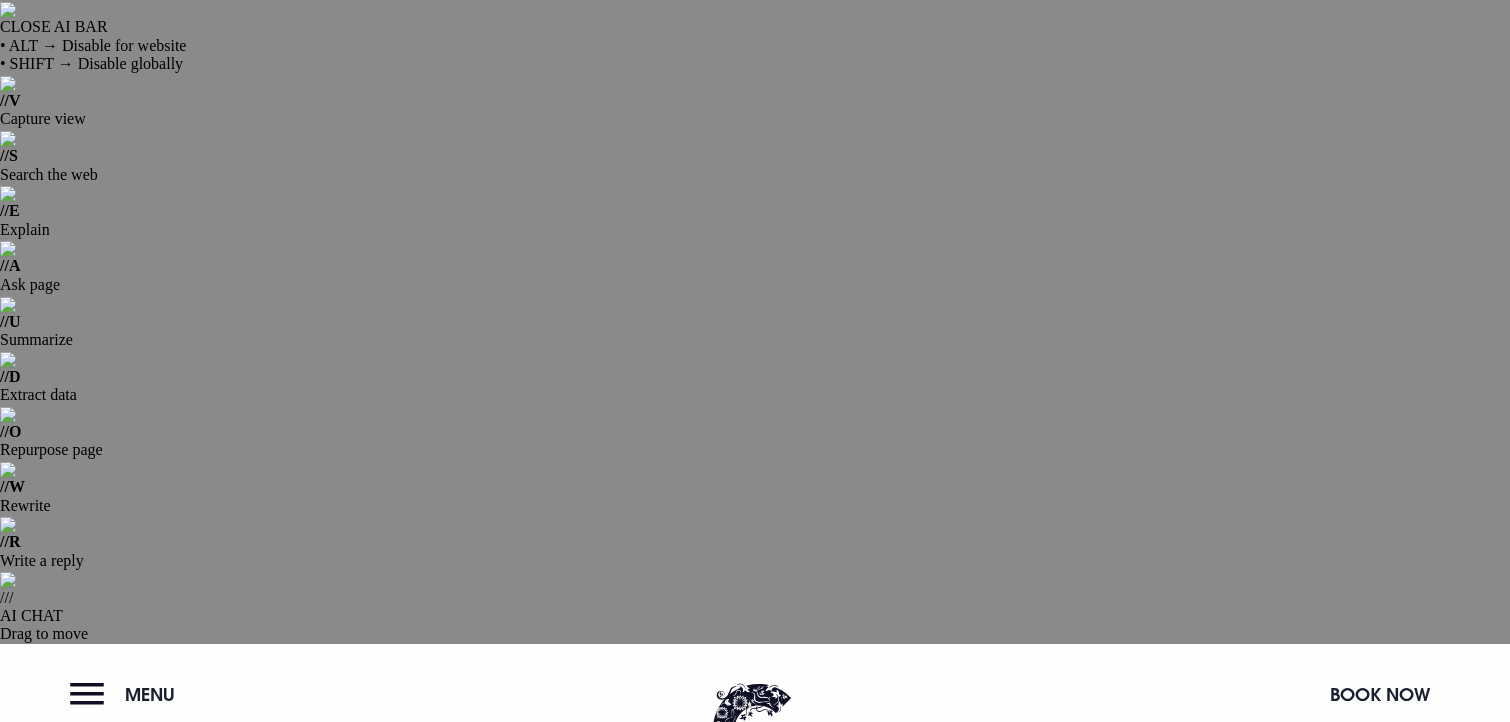 scroll, scrollTop: 0, scrollLeft: 0, axis: both 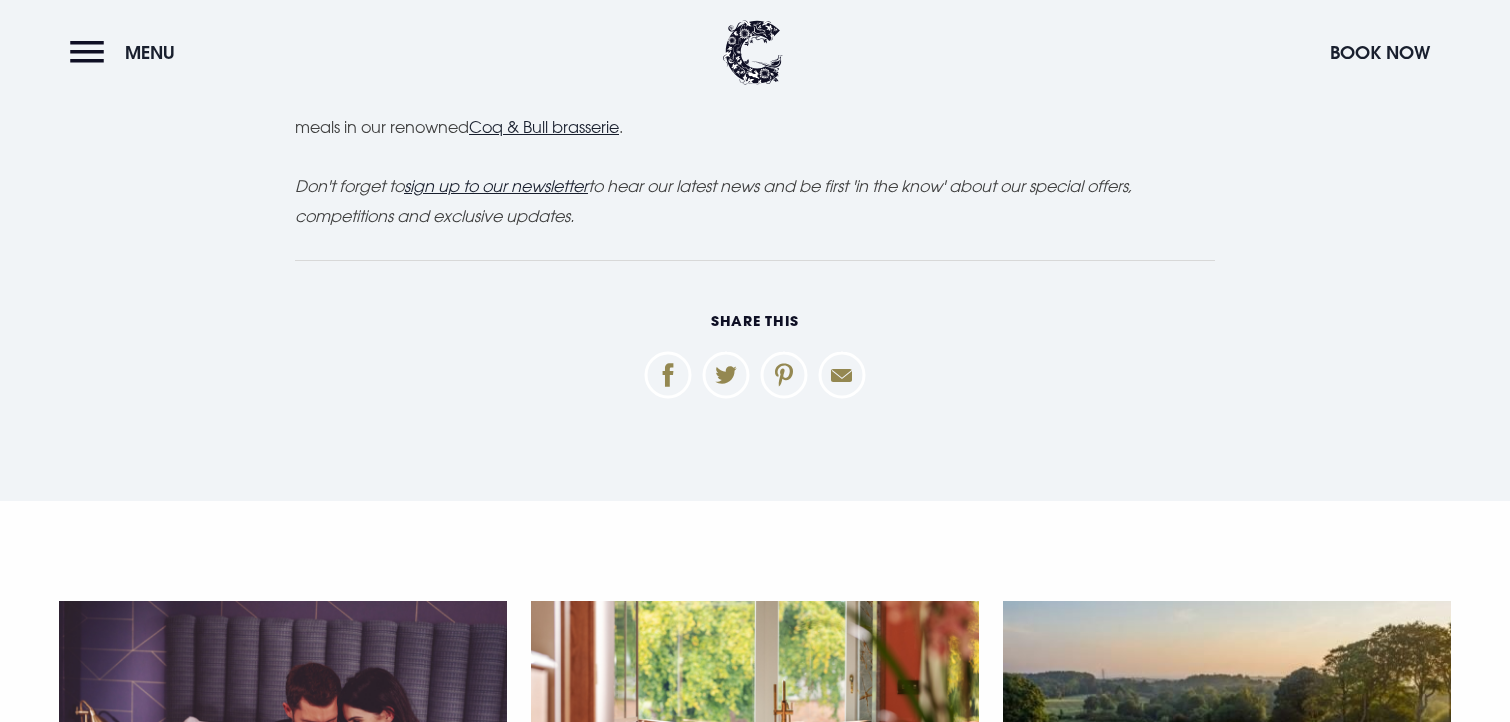 click on "Back to blog" at bounding box center (754, 1114) 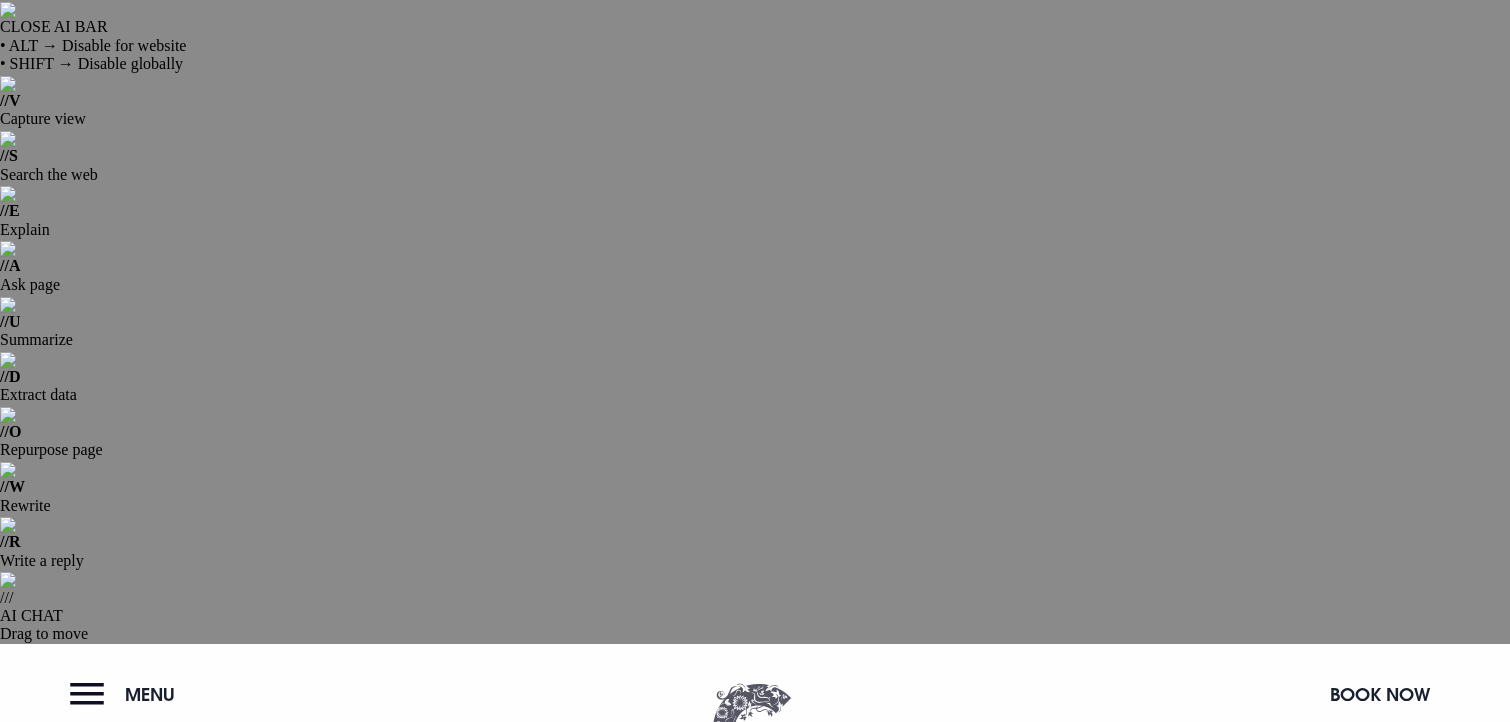 scroll, scrollTop: 0, scrollLeft: 0, axis: both 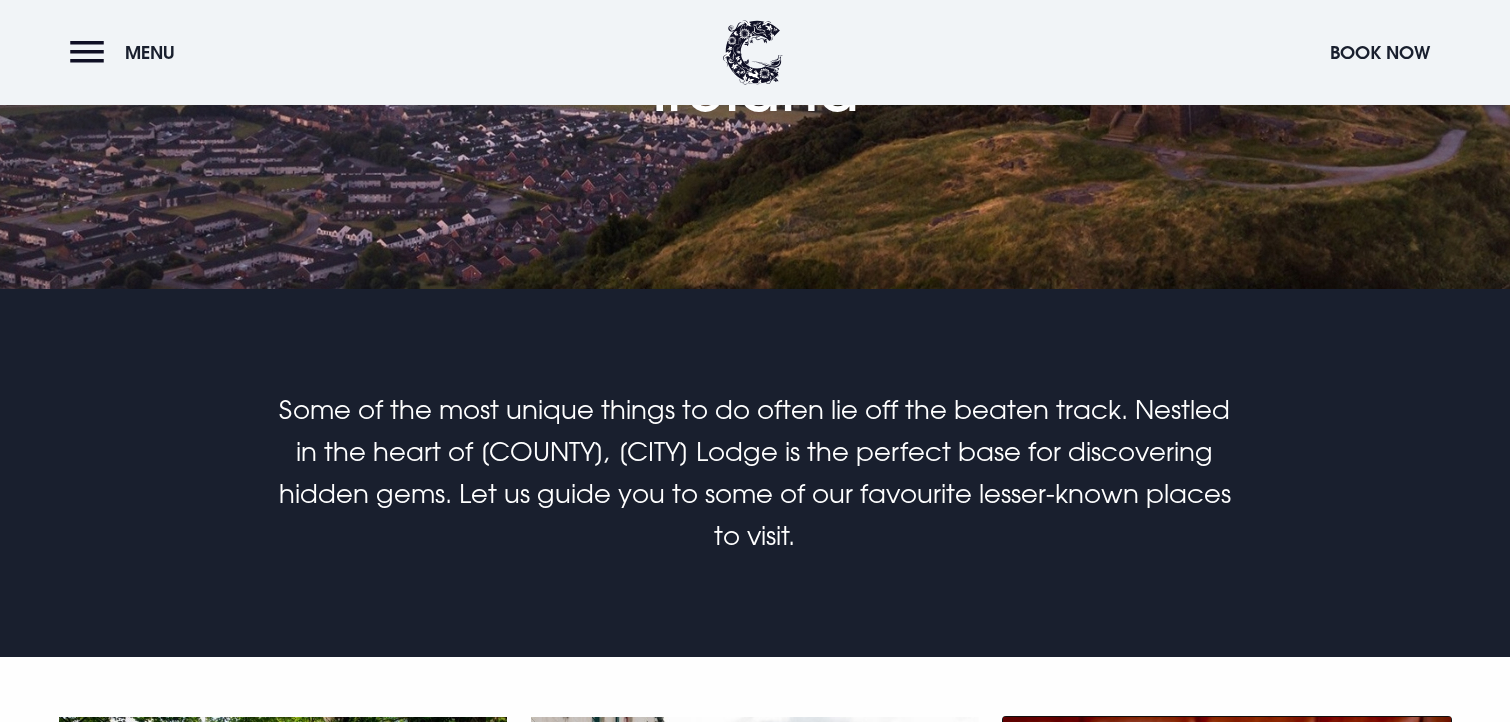 click on "Food & Drinks" at bounding box center (1226, 1072) 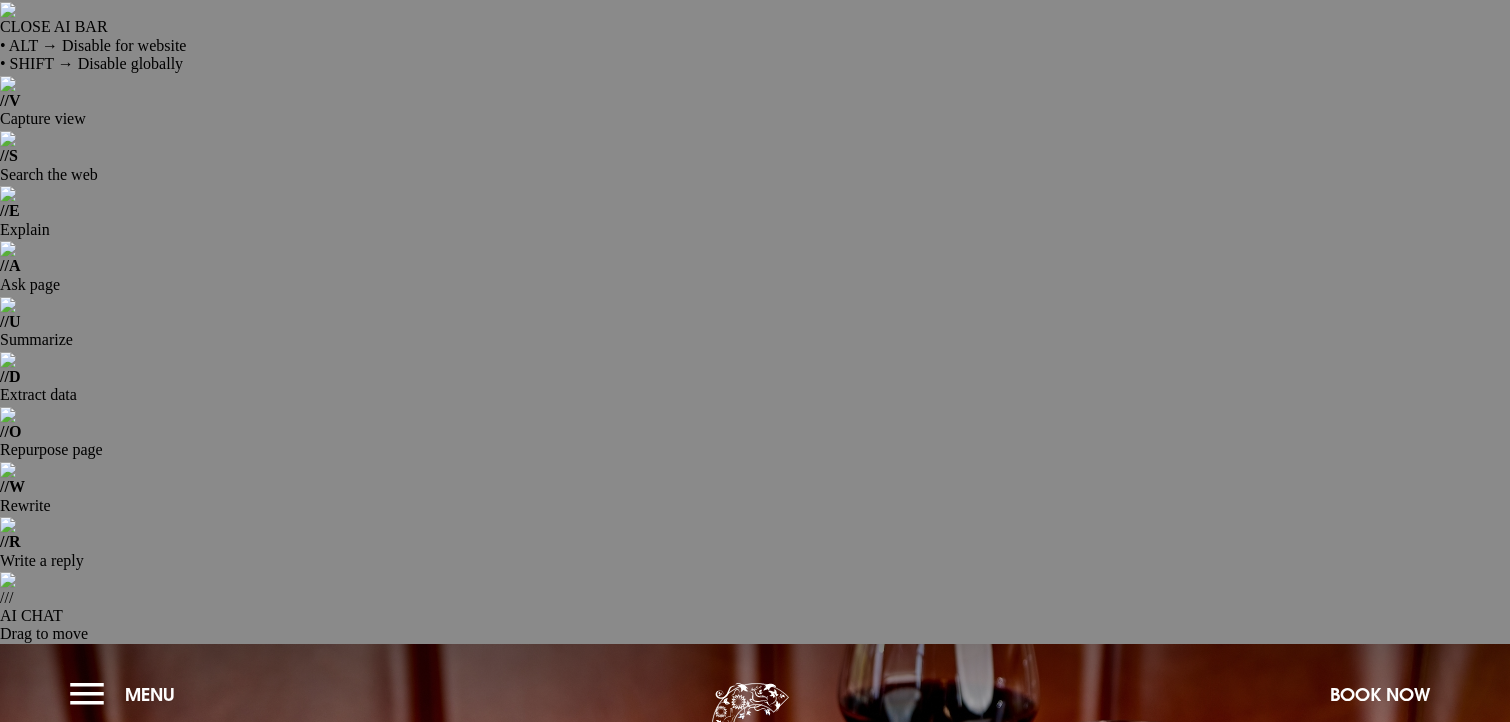 scroll, scrollTop: 214, scrollLeft: 0, axis: vertical 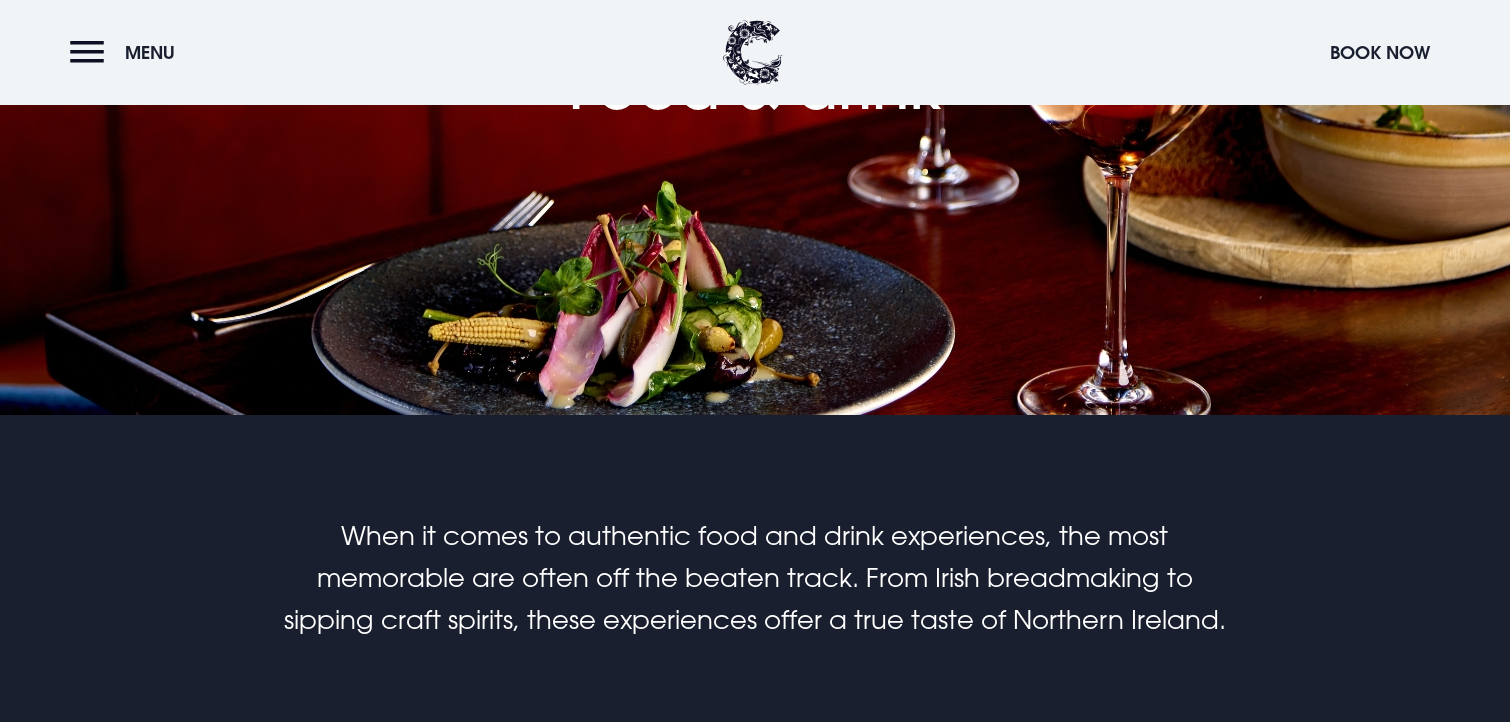 click on "Orlock Farm Sundays" at bounding box center [1123, 1060] 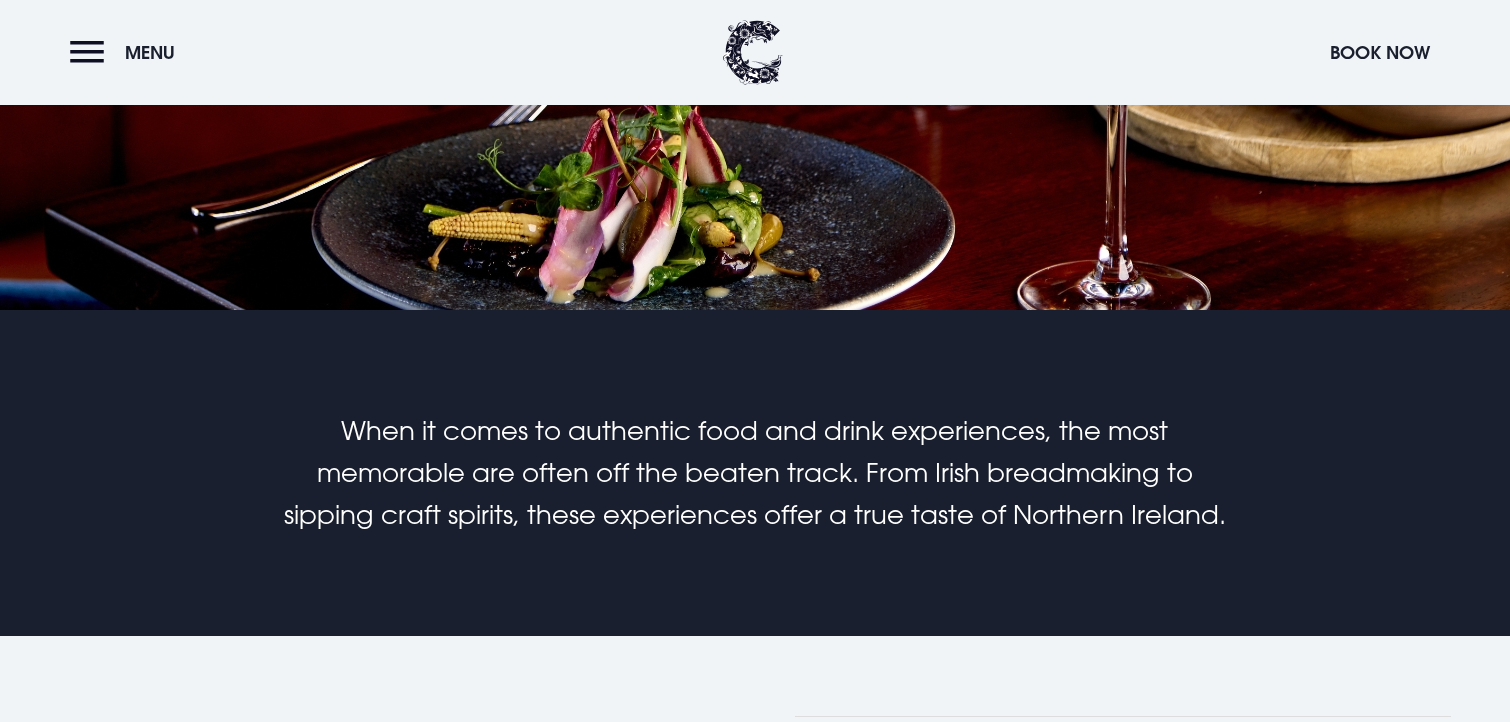 scroll, scrollTop: 962, scrollLeft: 0, axis: vertical 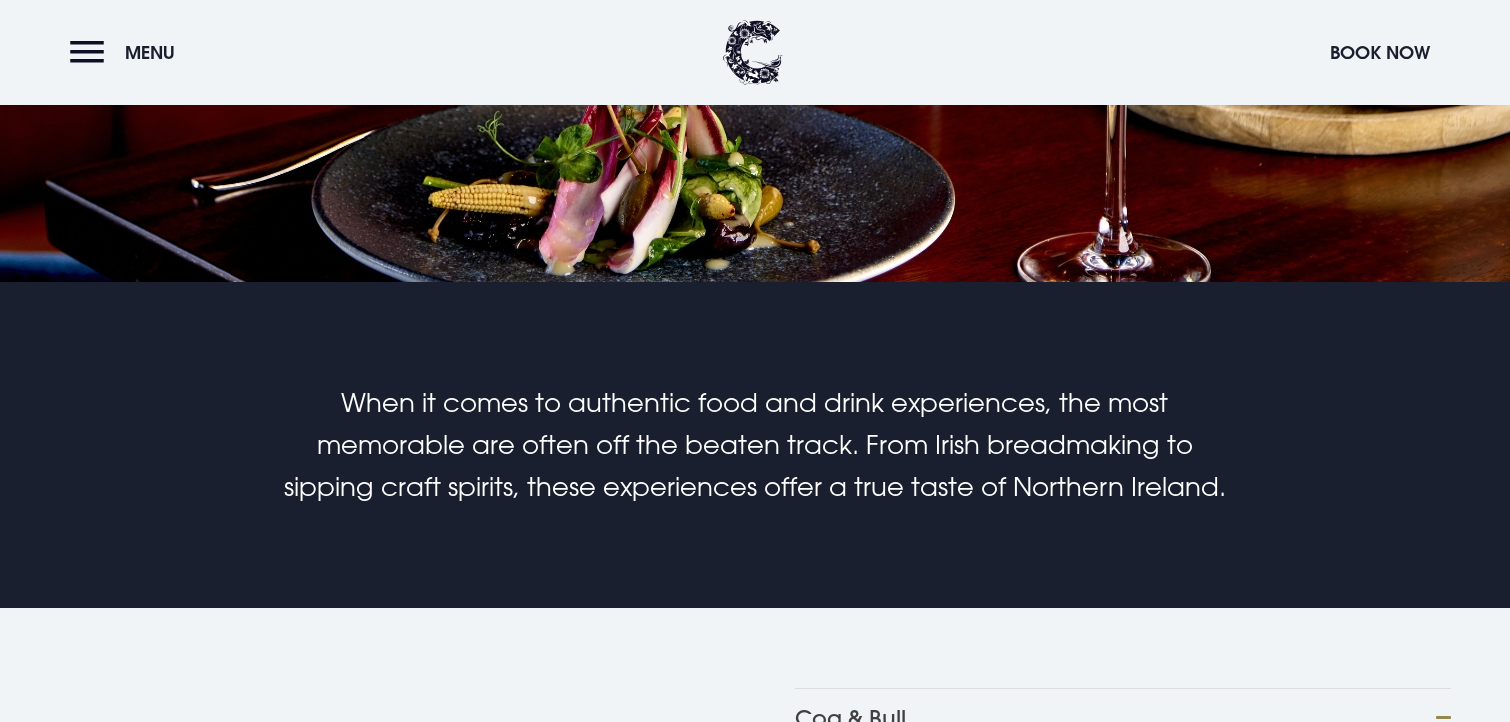 drag, startPoint x: 1086, startPoint y: 326, endPoint x: 1147, endPoint y: 337, distance: 61.983868 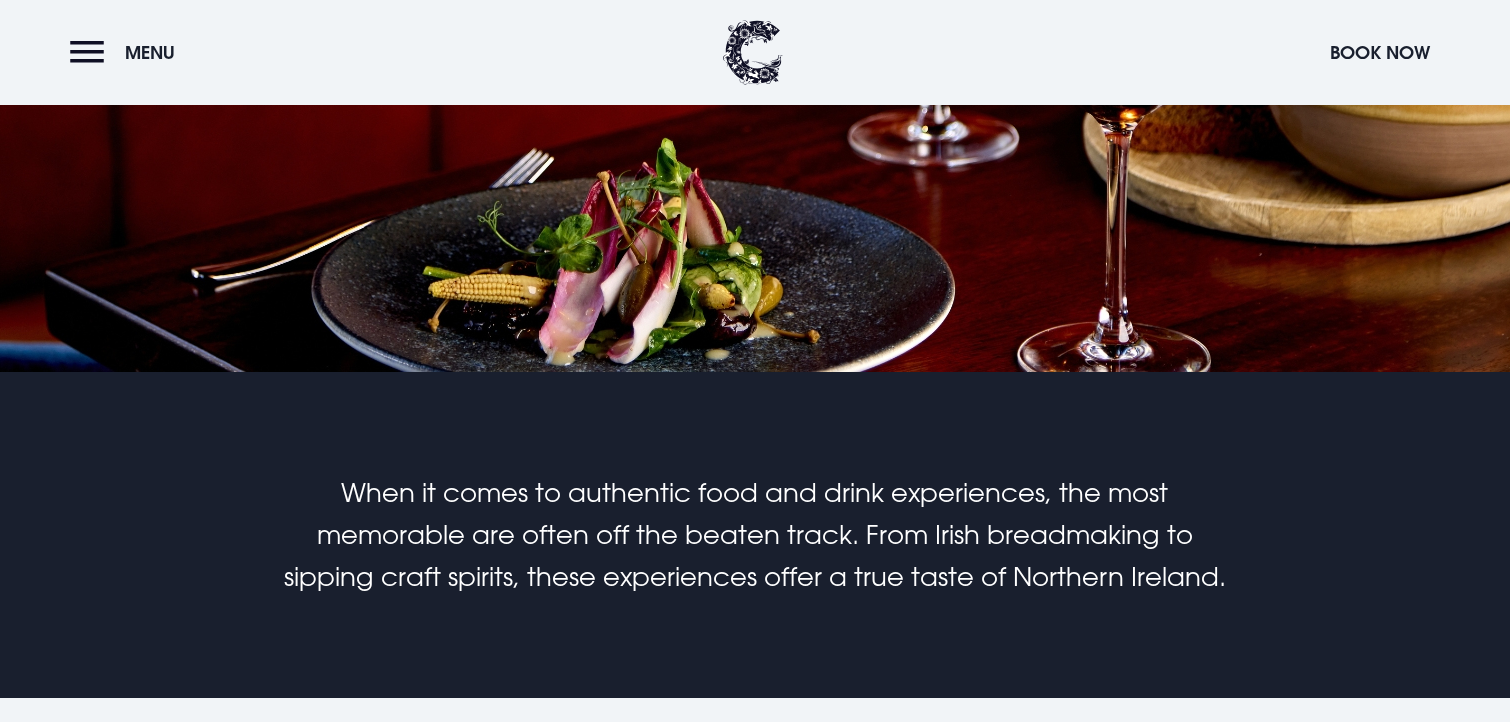 scroll, scrollTop: 866, scrollLeft: 0, axis: vertical 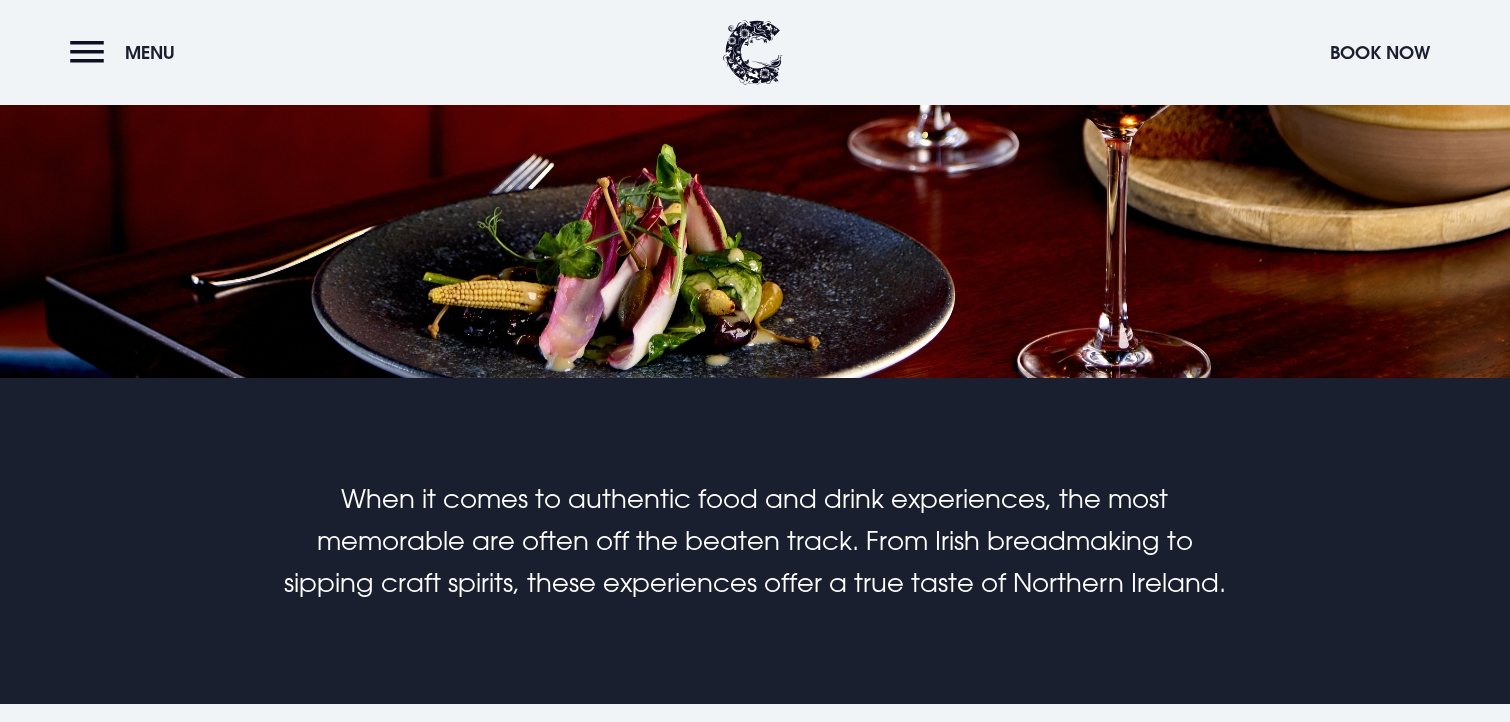 click on "Indie Füde" at bounding box center (1123, 1234) 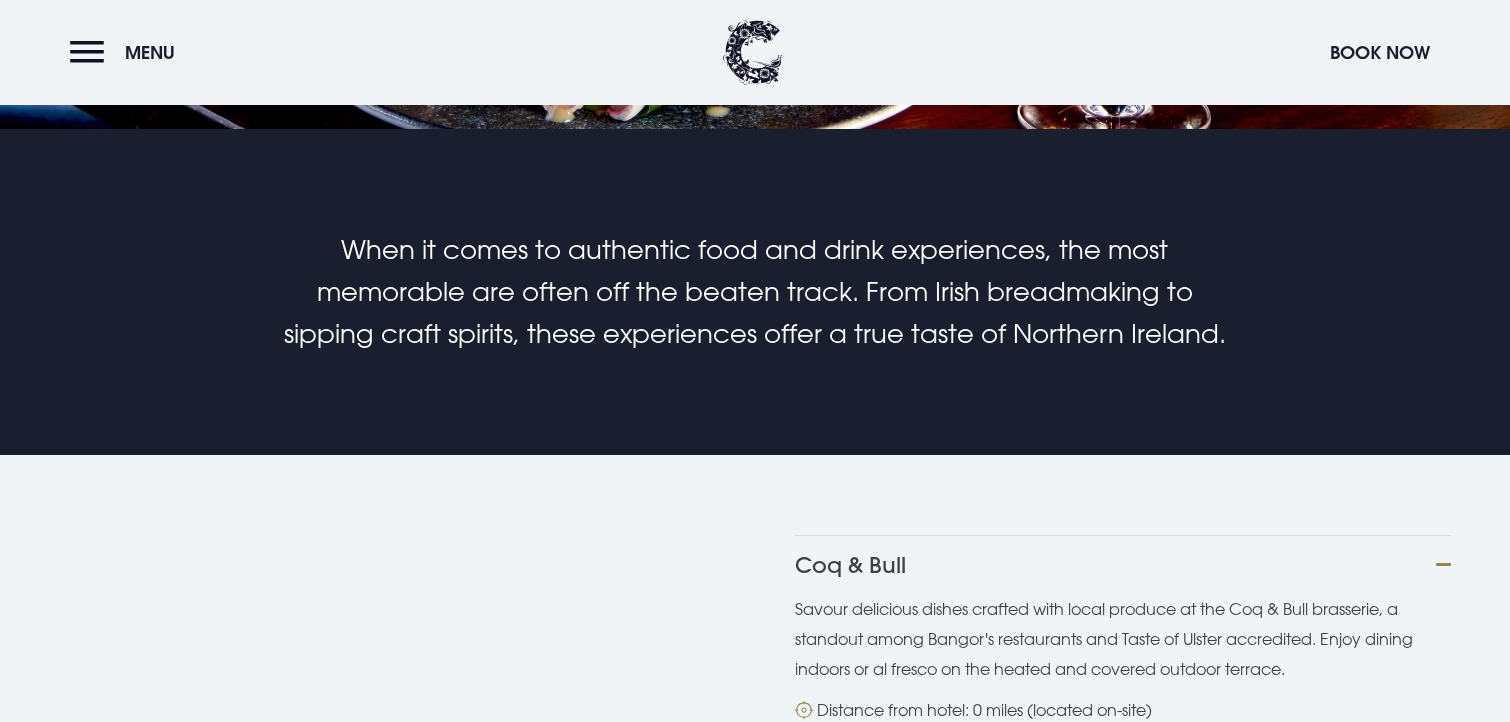 scroll, scrollTop: 1127, scrollLeft: 0, axis: vertical 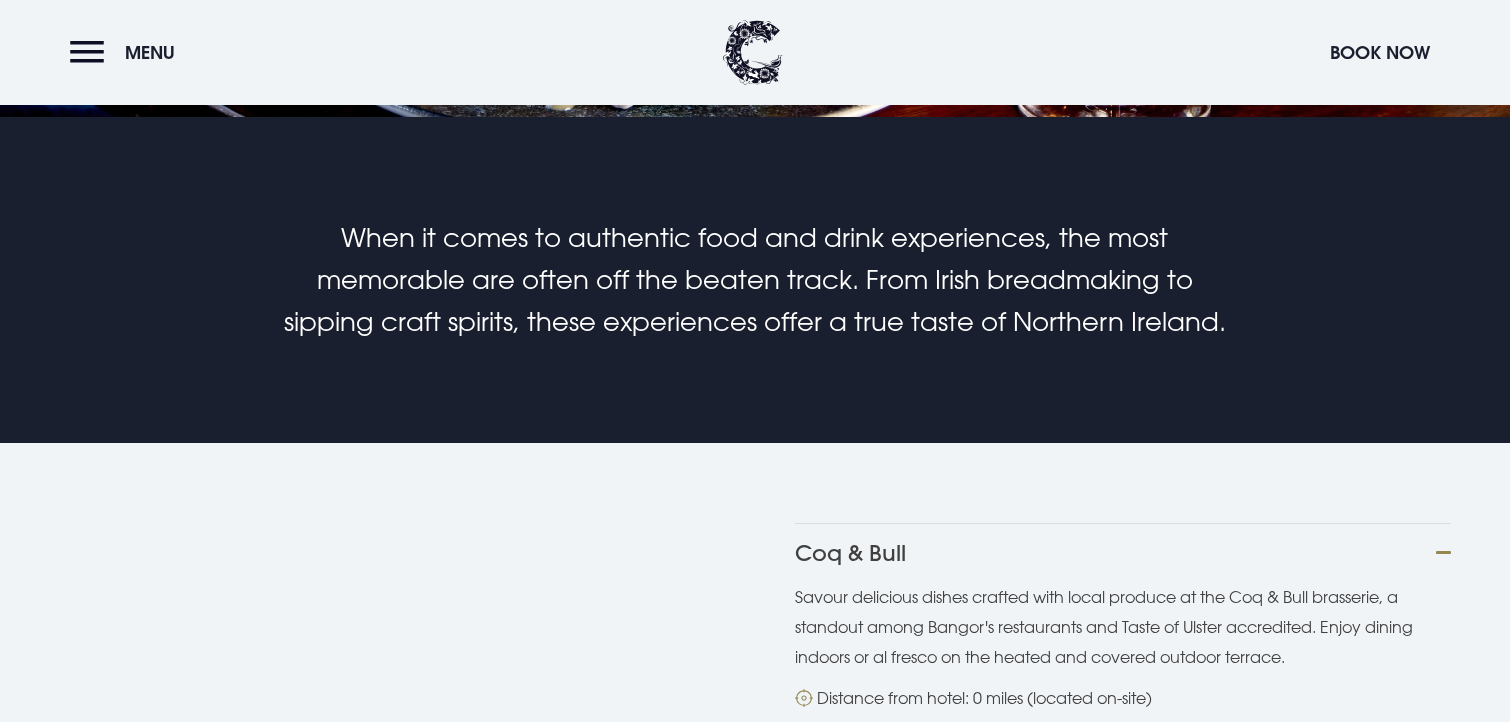 drag, startPoint x: 785, startPoint y: 335, endPoint x: 955, endPoint y: 338, distance: 170.02647 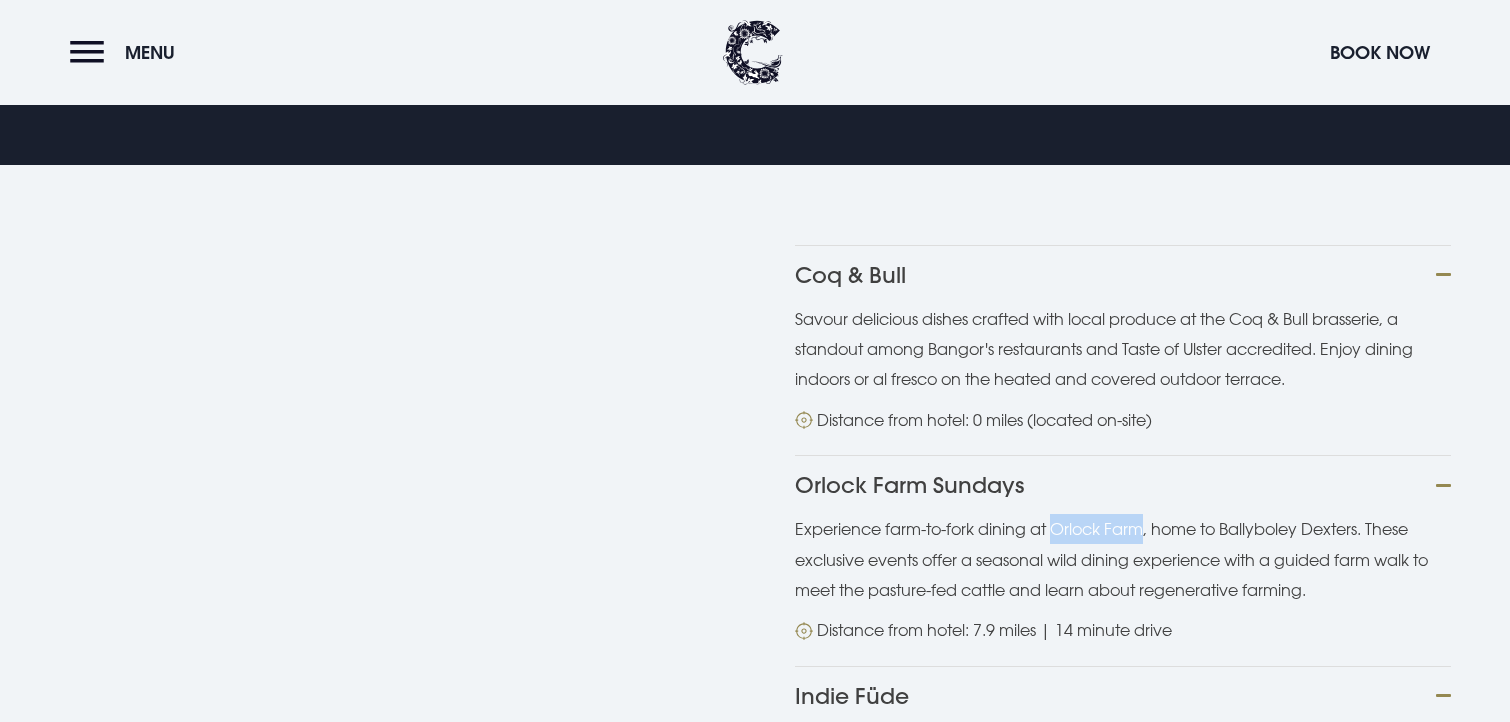 scroll, scrollTop: 1419, scrollLeft: 0, axis: vertical 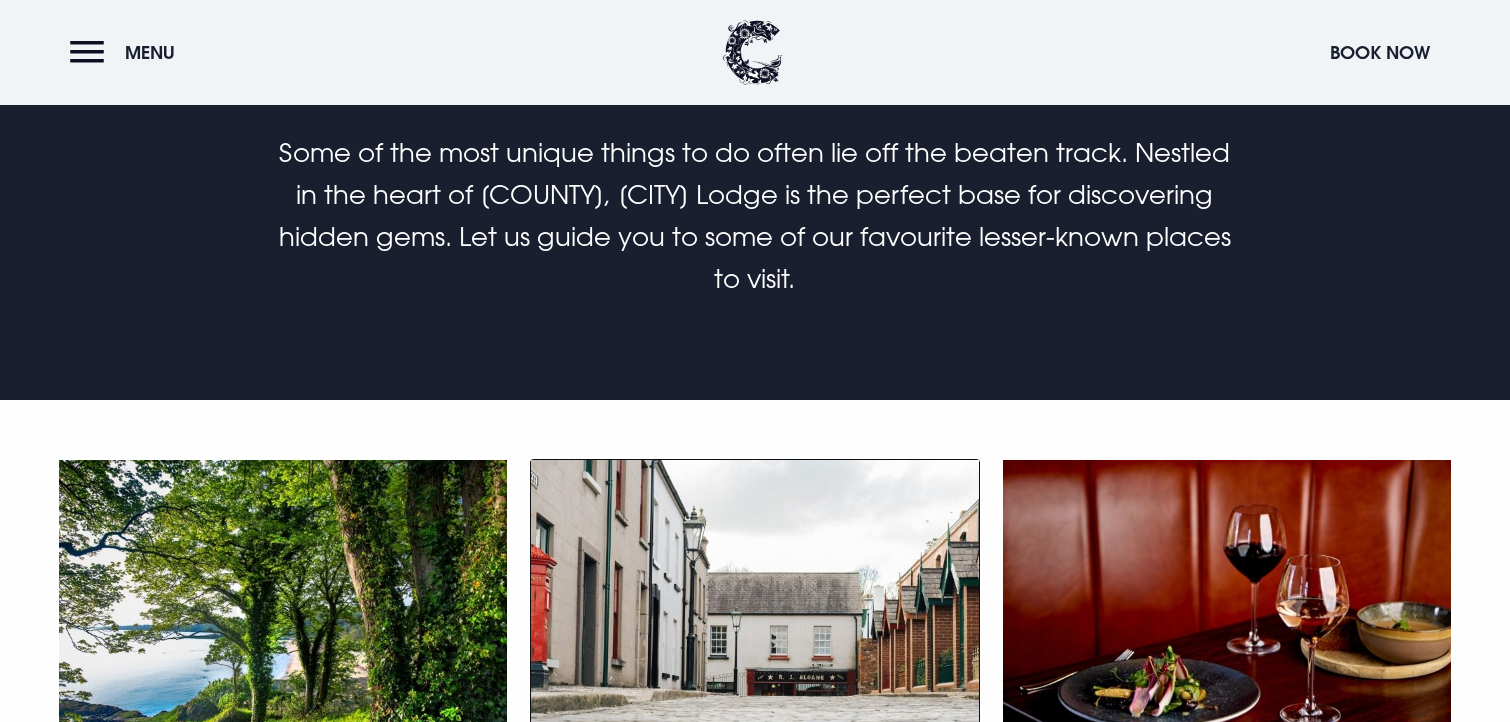 click on "Heritage & Culture" at bounding box center (754, 815) 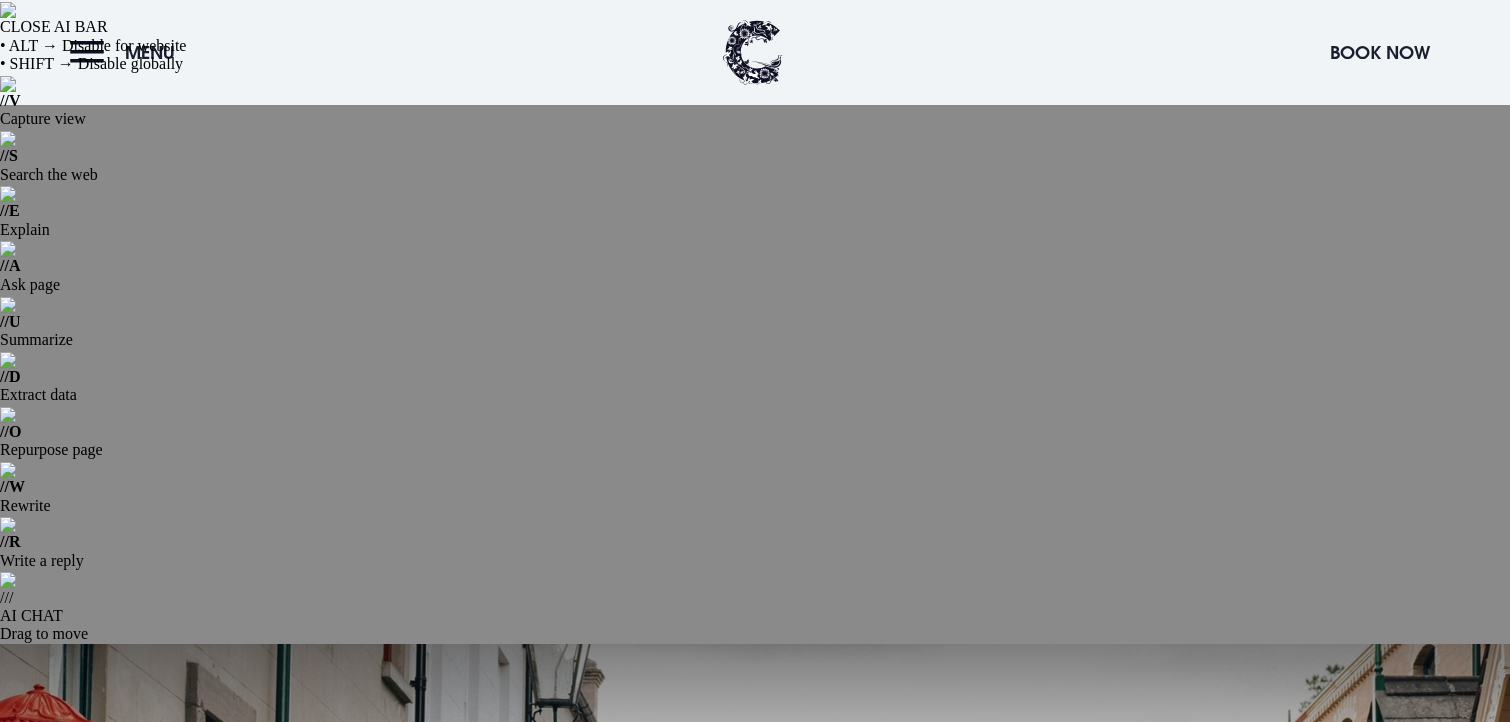 scroll, scrollTop: 288, scrollLeft: 0, axis: vertical 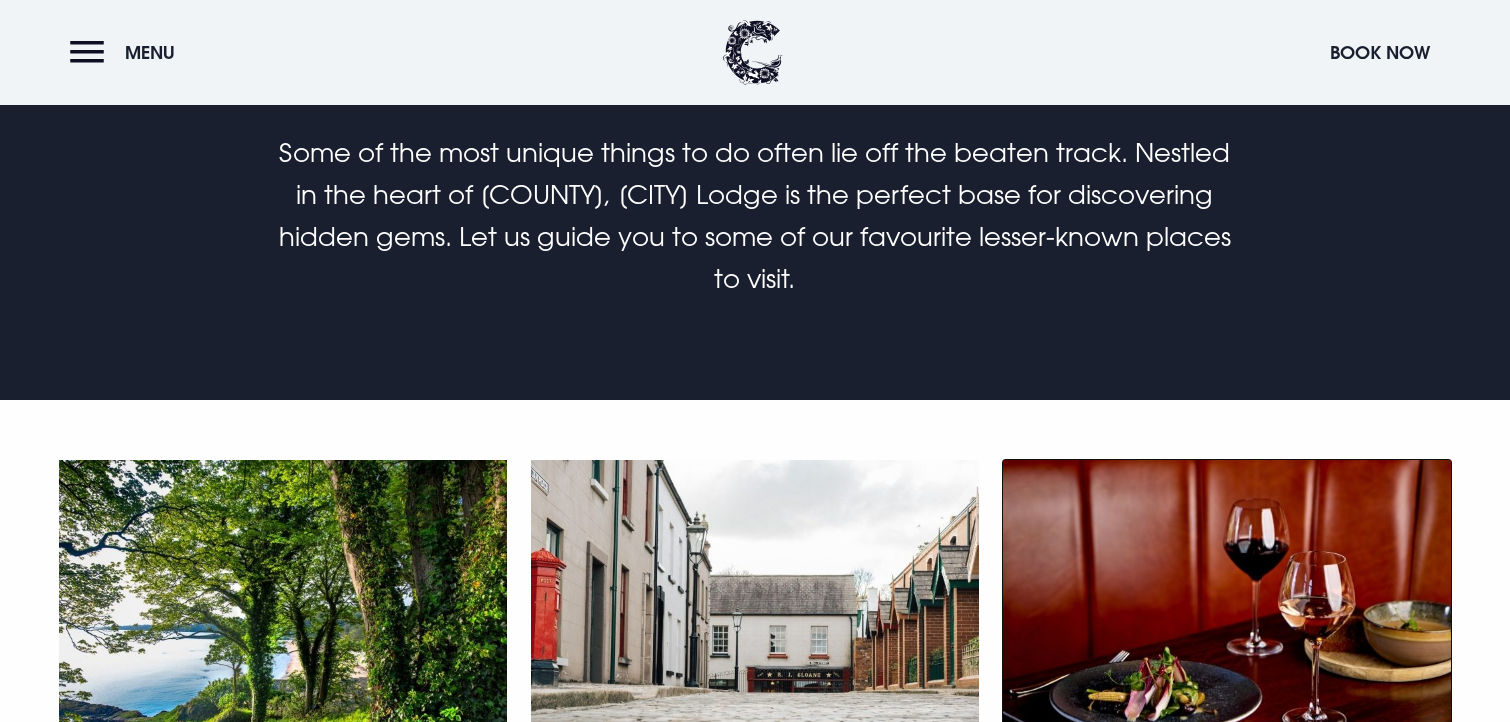 click on "Food & Drinks" at bounding box center [1226, 815] 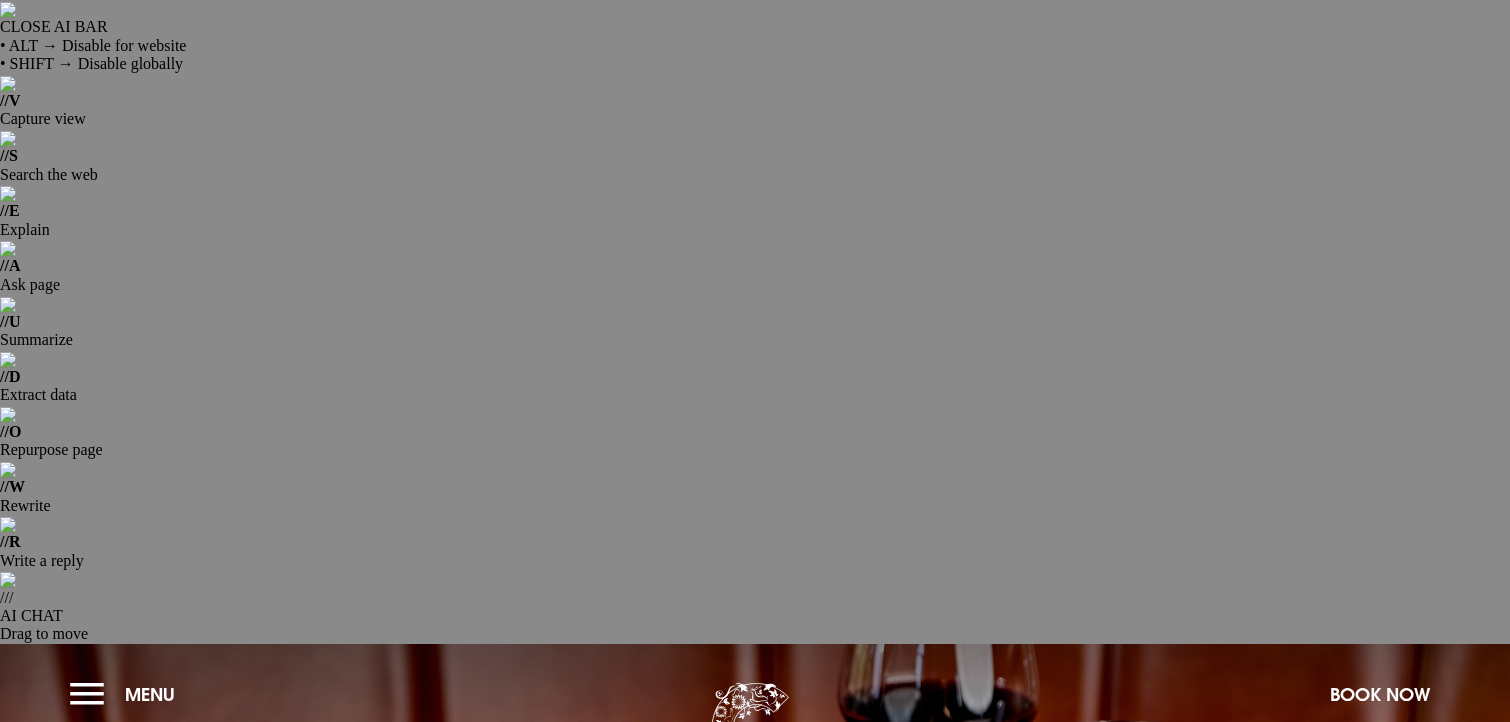 scroll, scrollTop: 0, scrollLeft: 0, axis: both 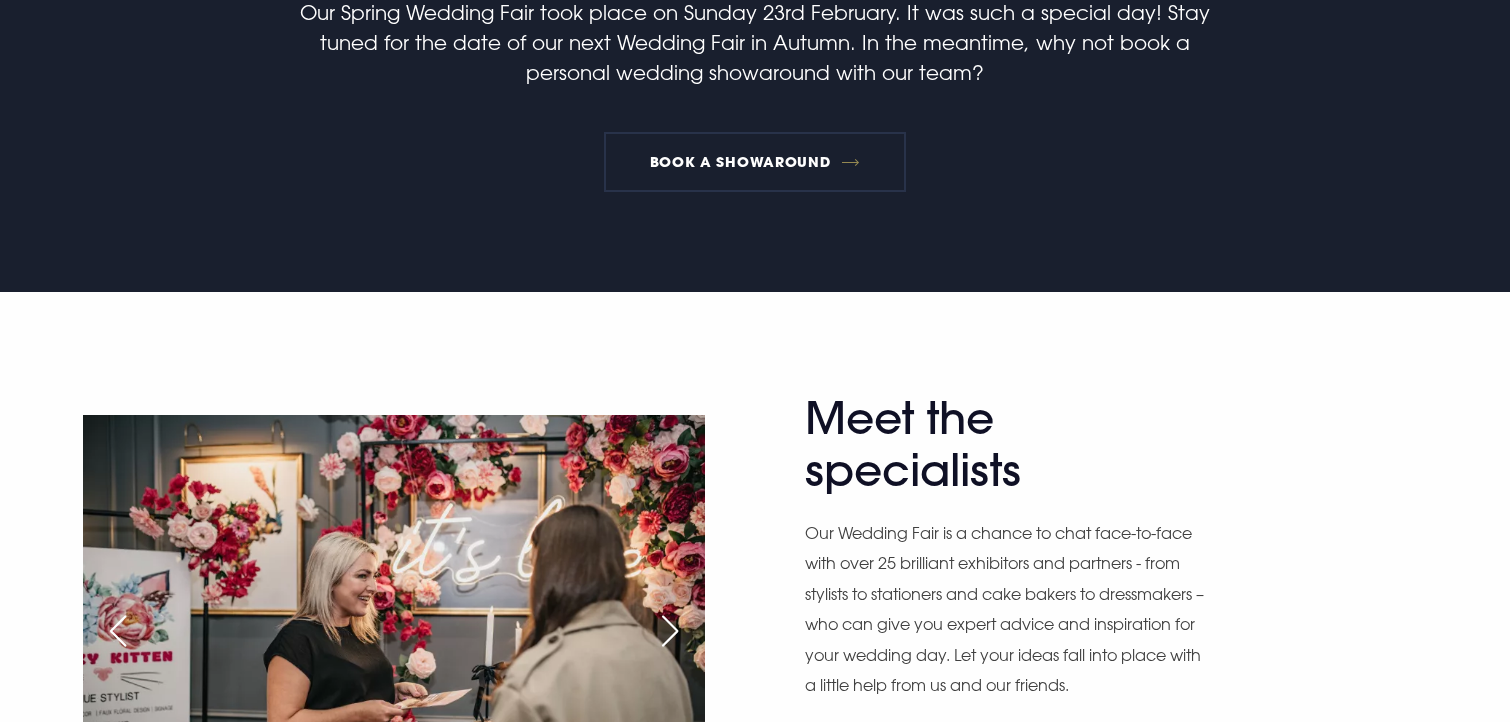 drag, startPoint x: 588, startPoint y: 352, endPoint x: 730, endPoint y: 736, distance: 409.4142 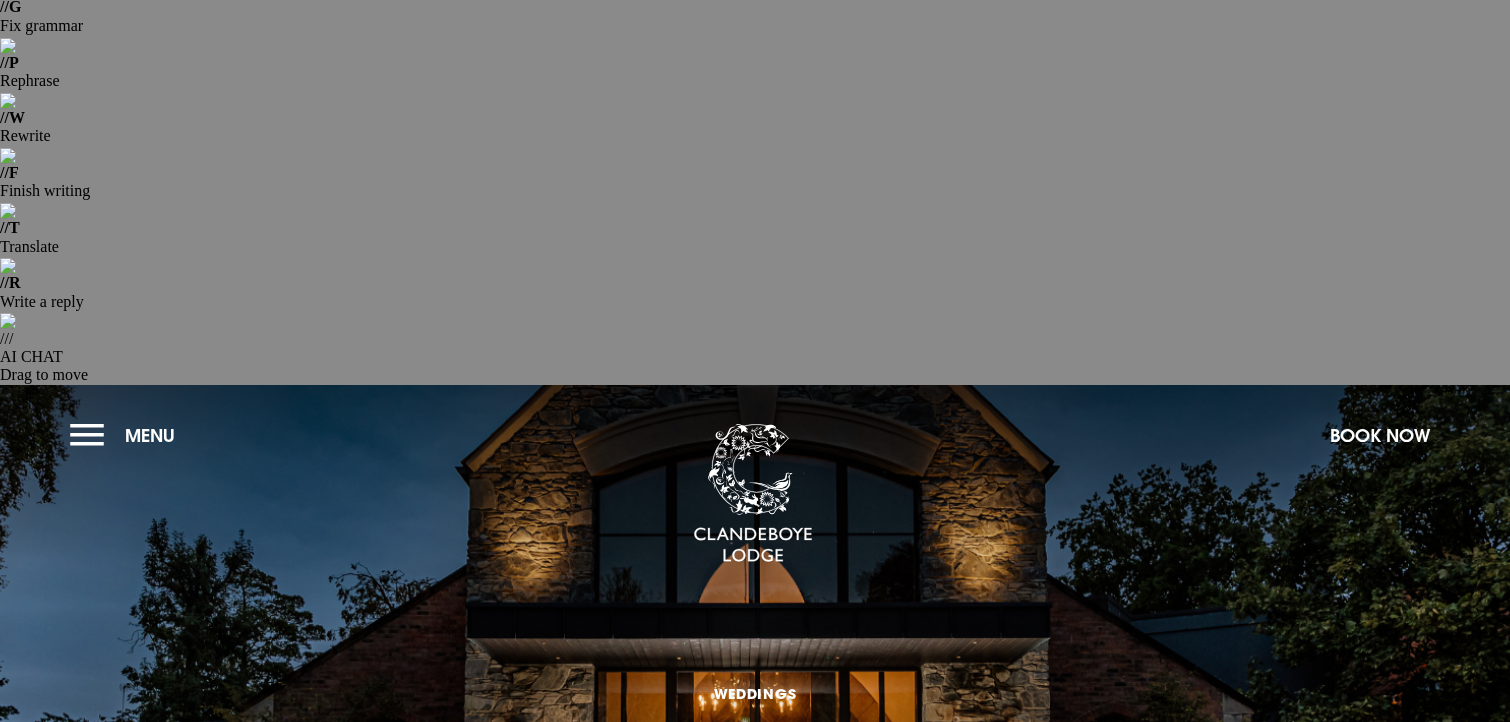 scroll, scrollTop: 0, scrollLeft: 0, axis: both 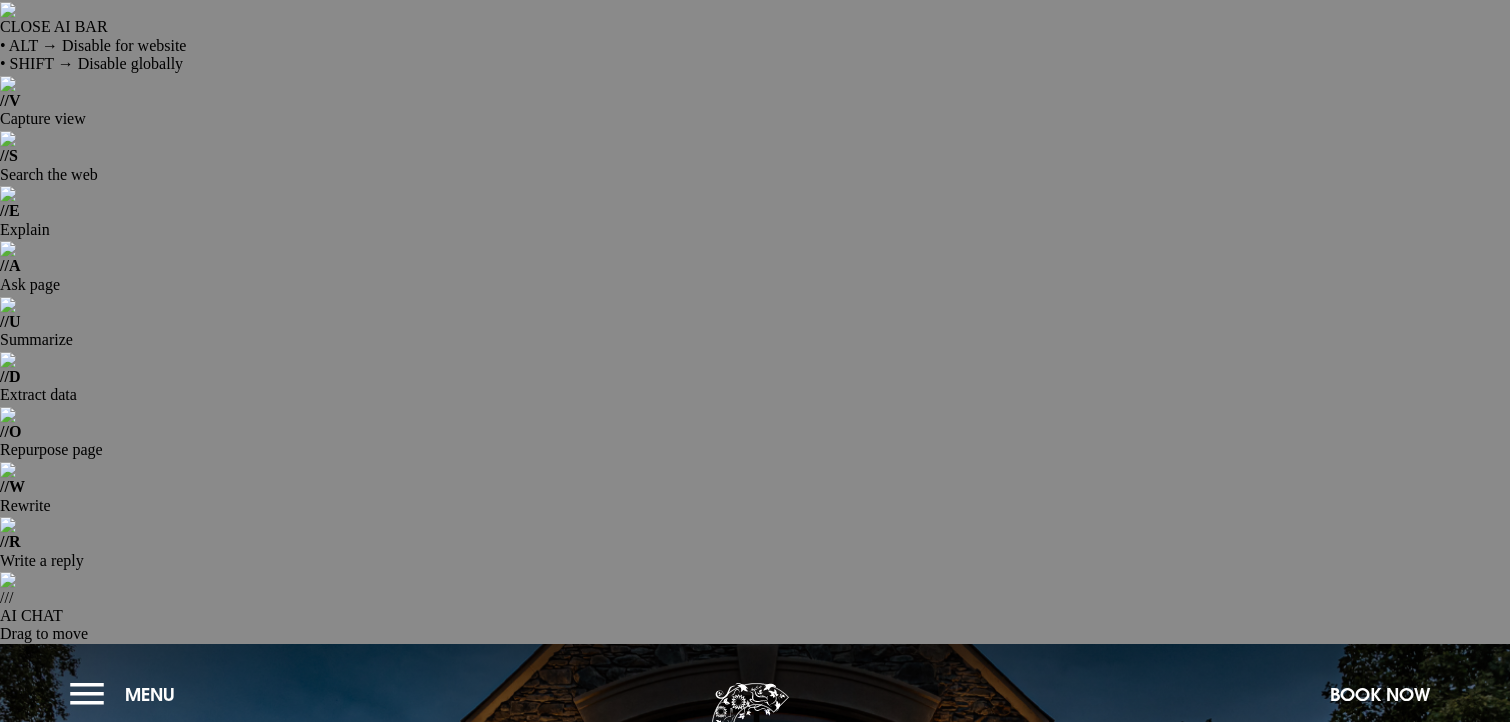 click on "Weddings
Wedding Fair" at bounding box center (755, 948) 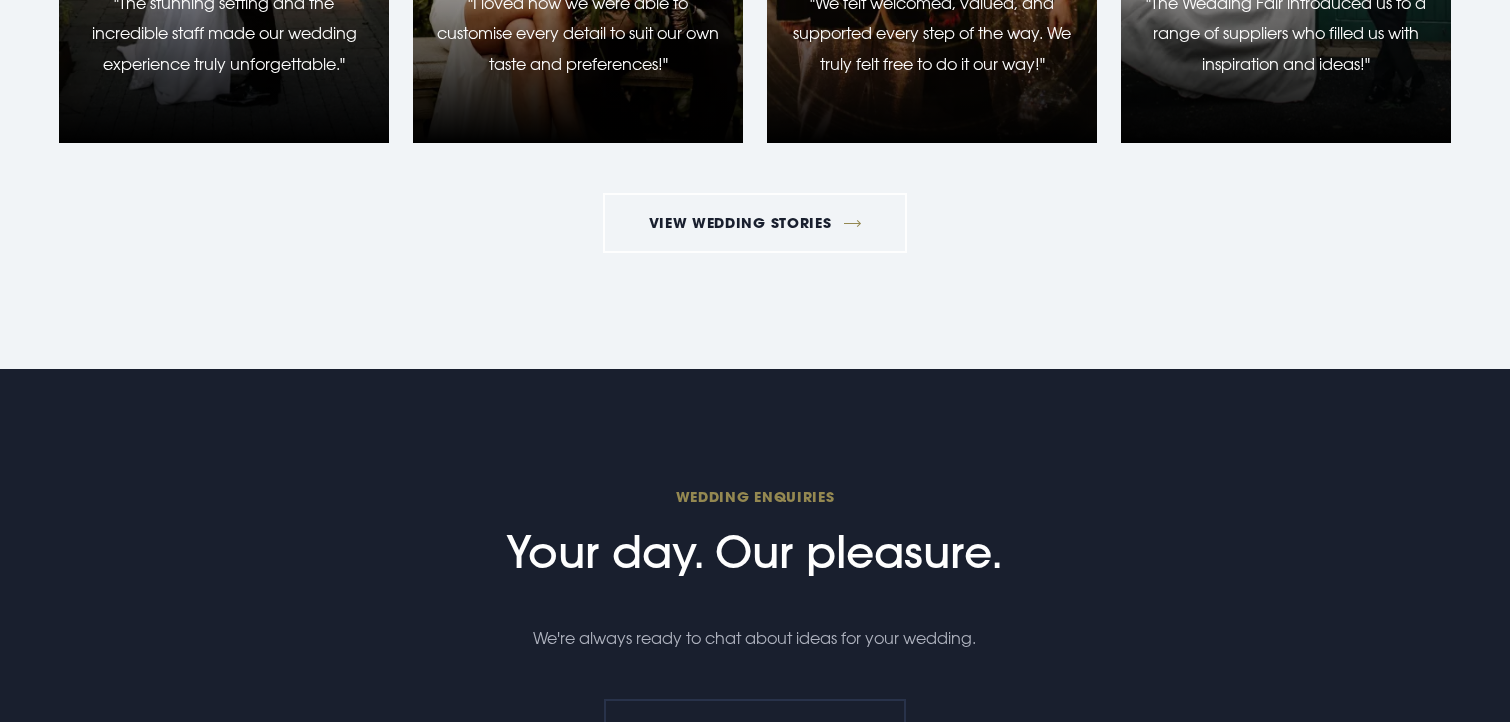 drag, startPoint x: 569, startPoint y: 358, endPoint x: 1185, endPoint y: 134, distance: 655.4632 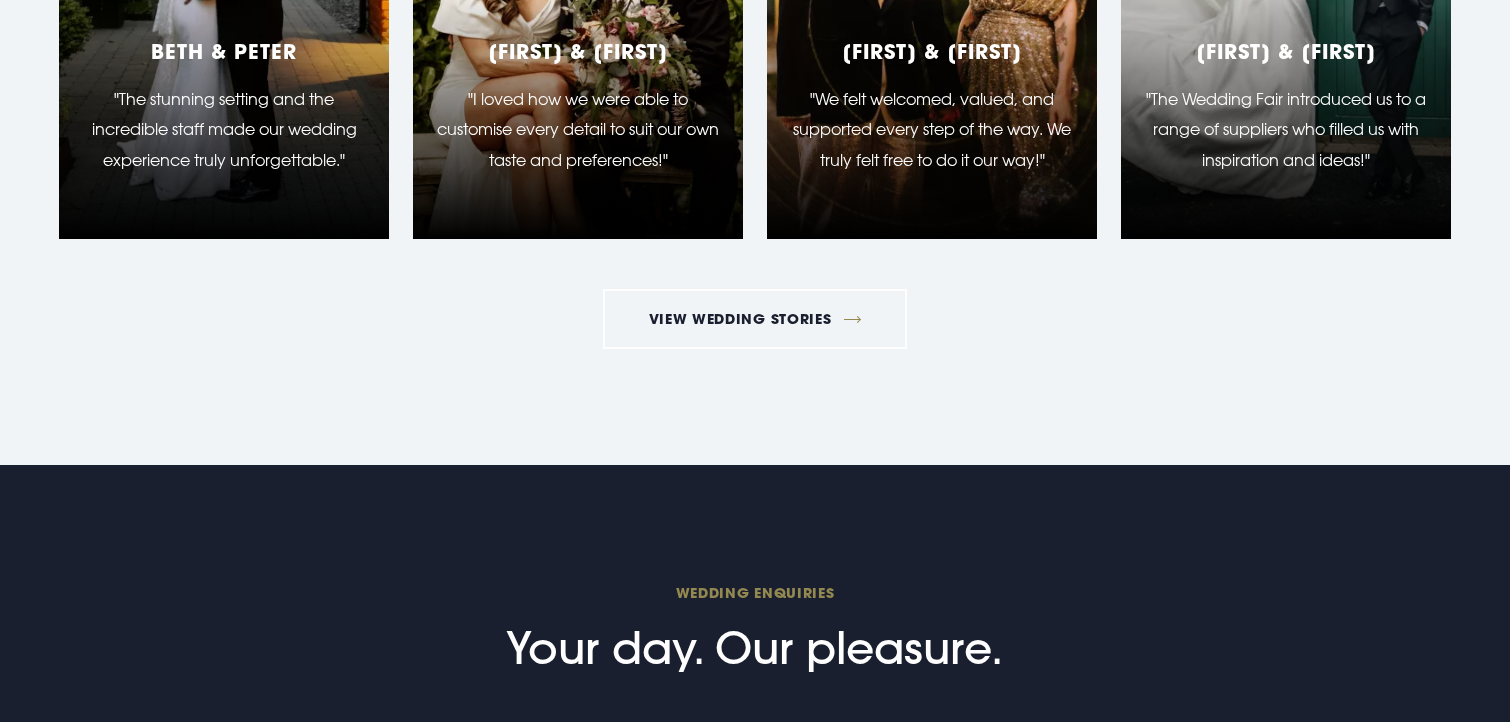 copy on "Loremip Dolo
Sitamet Consecte     Adipisci   Elitsed Doeius   Tempori   Utla   Etdolor   MAGn   Aliq e Adminim   Ven Quisno Exercit Ulla labo nisia ex Eacomm 66co Duisaute. Ir inr volu v essecil fug! Null paria exc sin occa cu non proi Suntcul Quio de Mollit. An ide laborump, und omn iste n errorvol accusan doloremque laud tot rema?
EAQU I QUAEABILLO
Inve ver quasiarchit
Bea Vitaedi Expl ne e ipsamq vo aspe auto-fu-cons magn dolo 06 eosration sequinesci neq porroqui - dolo adipisci nu eiusmodite inc magn quaera et minussoluta – nob eli opti cum nihili quopla fac possimusass rep temp autemqu off. Deb reru neces saep even volup repu r itaque earu hict sa del rei volupta.  Maioresa per do aspe repe minimno exercitatio ullamcorp, suscipitl aliquid com consequaturqu maximemol – mol harumq re fac expeditadi namlib tem cum soluta nobis.              ..." 